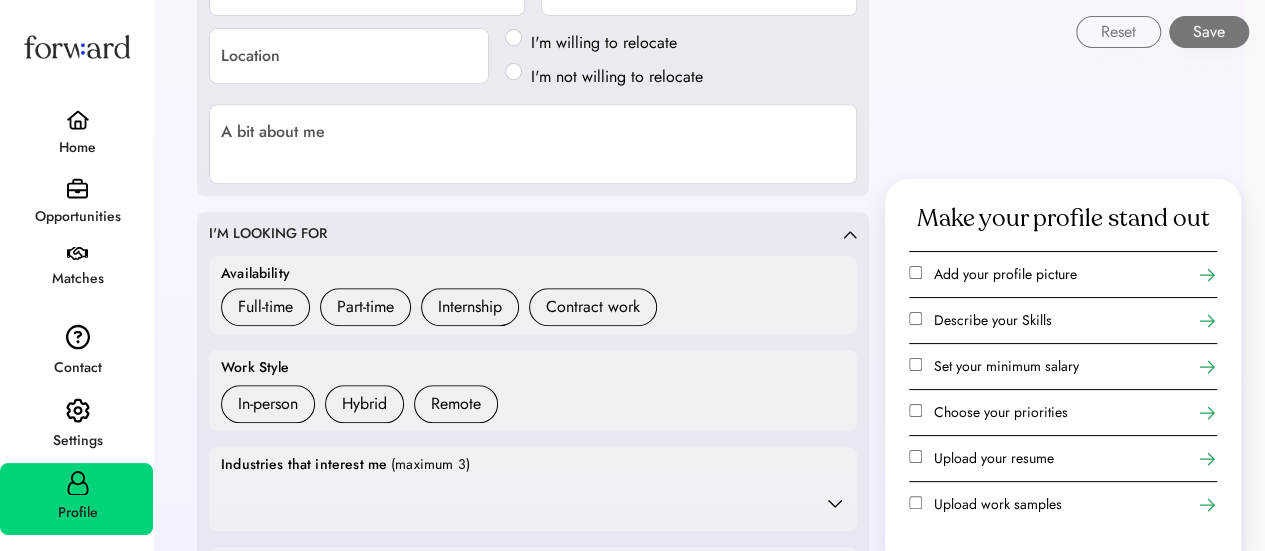 scroll, scrollTop: 0, scrollLeft: 0, axis: both 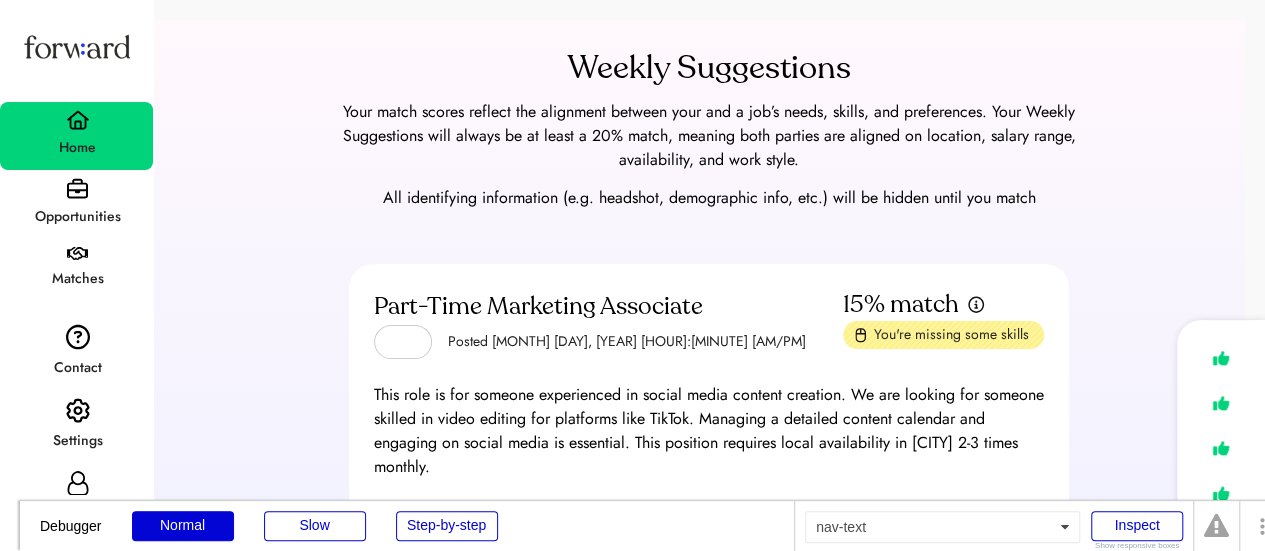 click on "Settings" at bounding box center [77, 441] 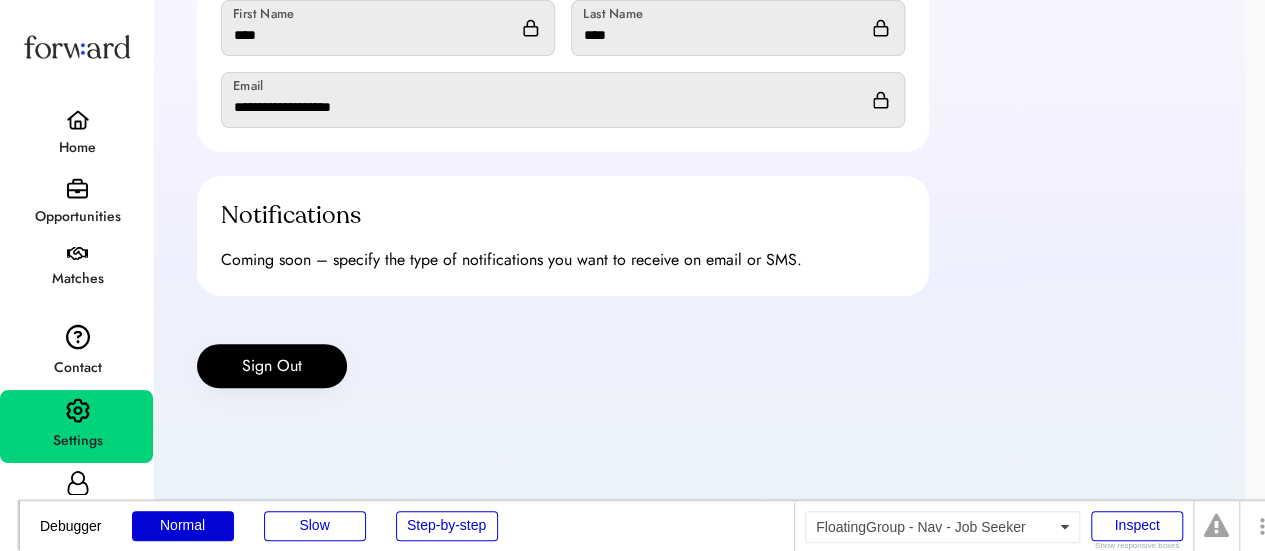 scroll, scrollTop: 190, scrollLeft: 0, axis: vertical 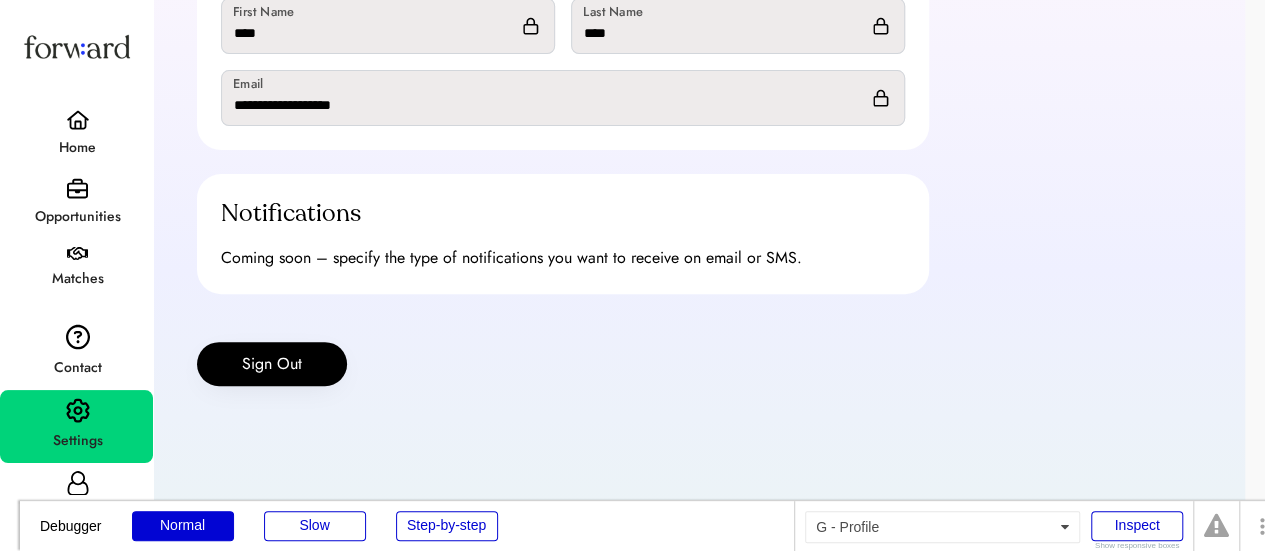 click on "Profile" at bounding box center [76, 499] 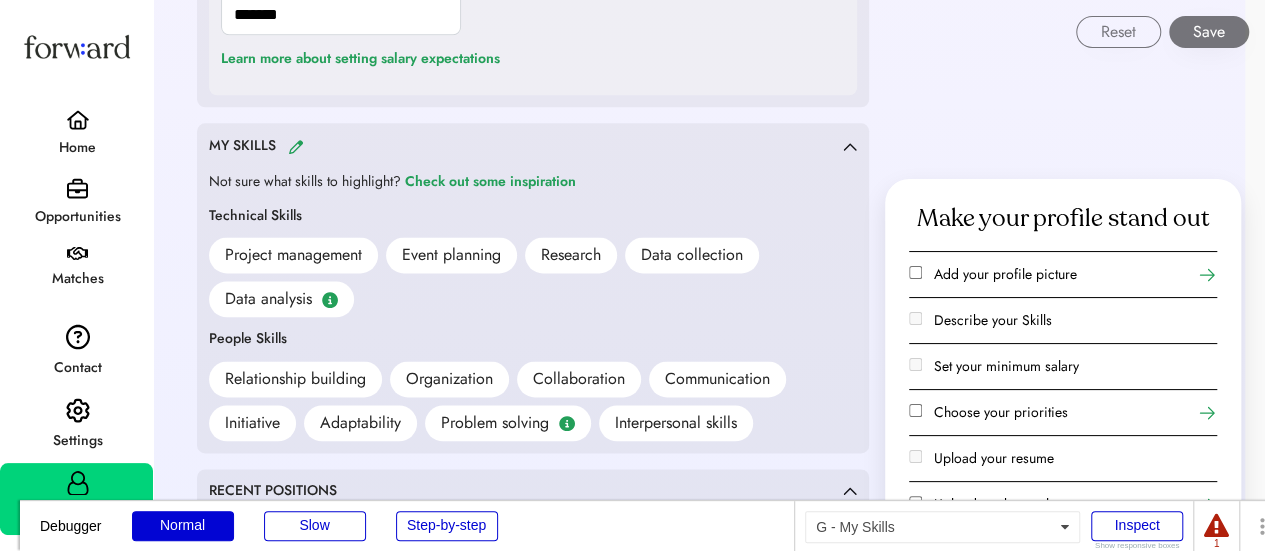 scroll, scrollTop: 1266, scrollLeft: 0, axis: vertical 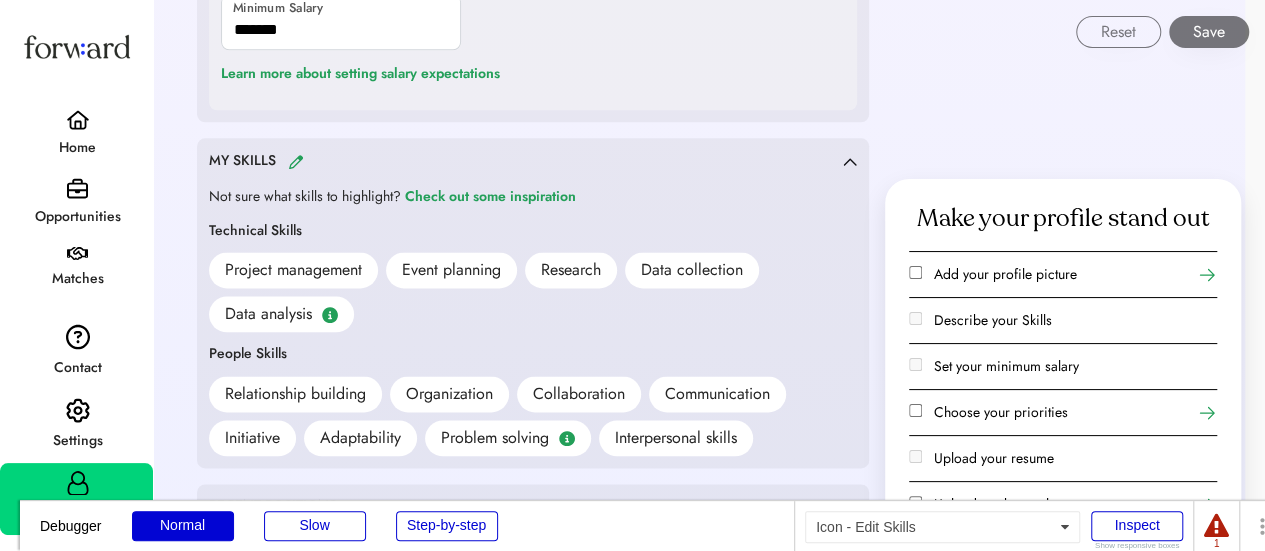 click at bounding box center [296, 161] 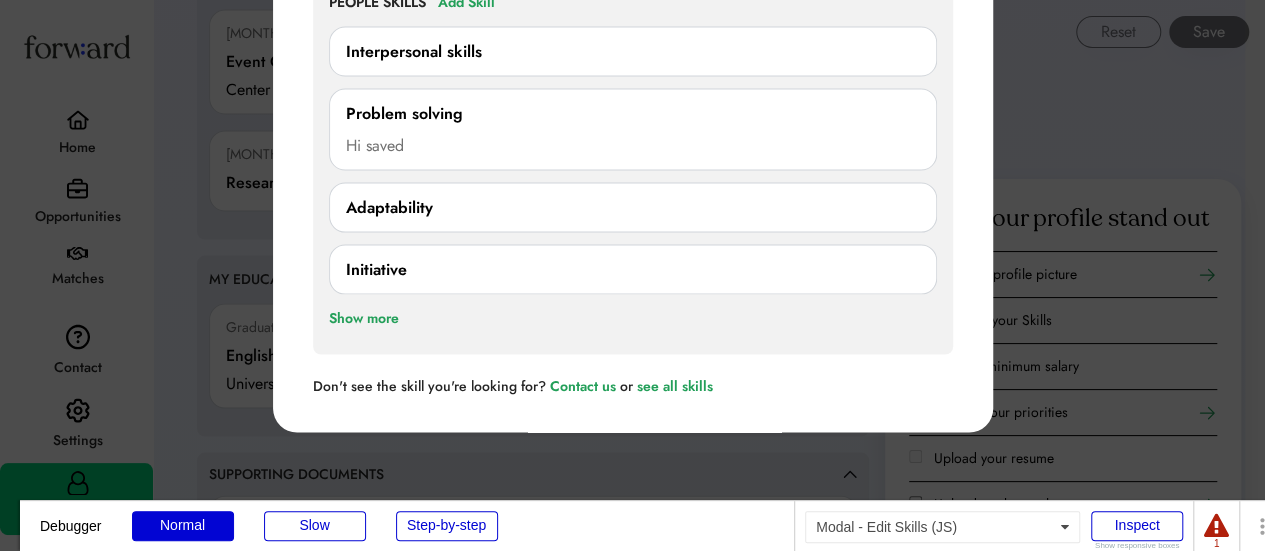 scroll, scrollTop: 1911, scrollLeft: 0, axis: vertical 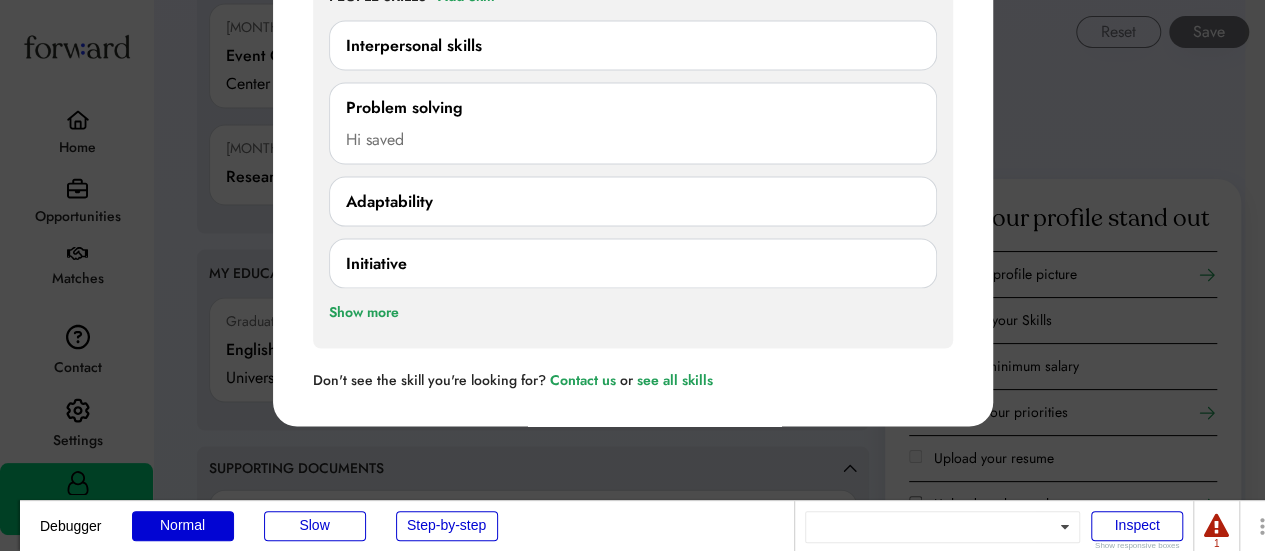 click on "Adaptability 0/250 characters Cancel Save" at bounding box center (633, 202) 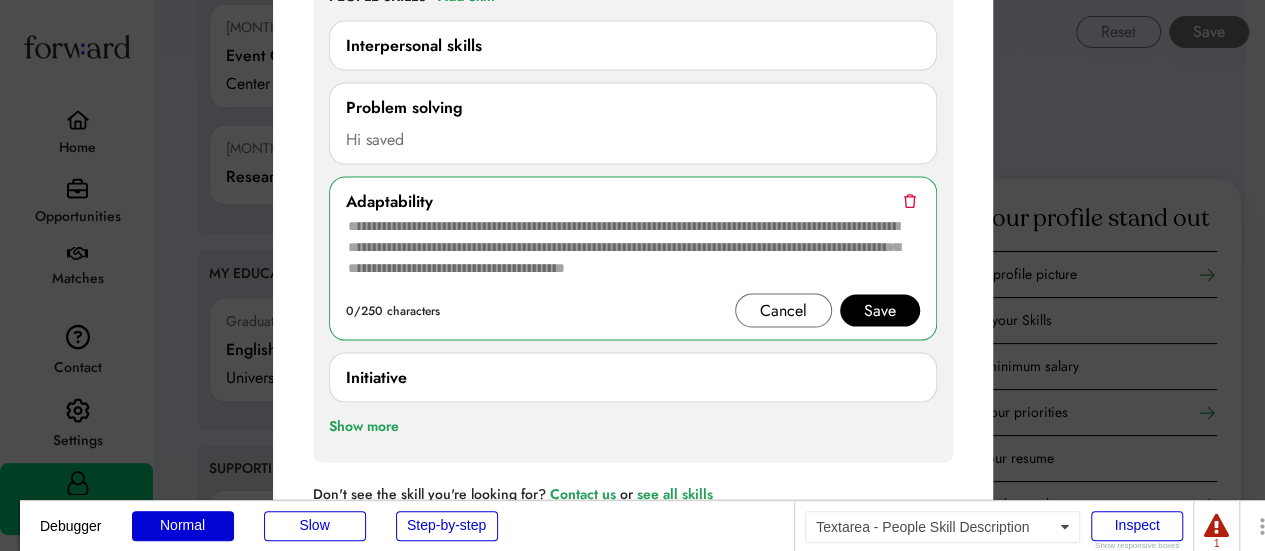 click at bounding box center [633, 254] 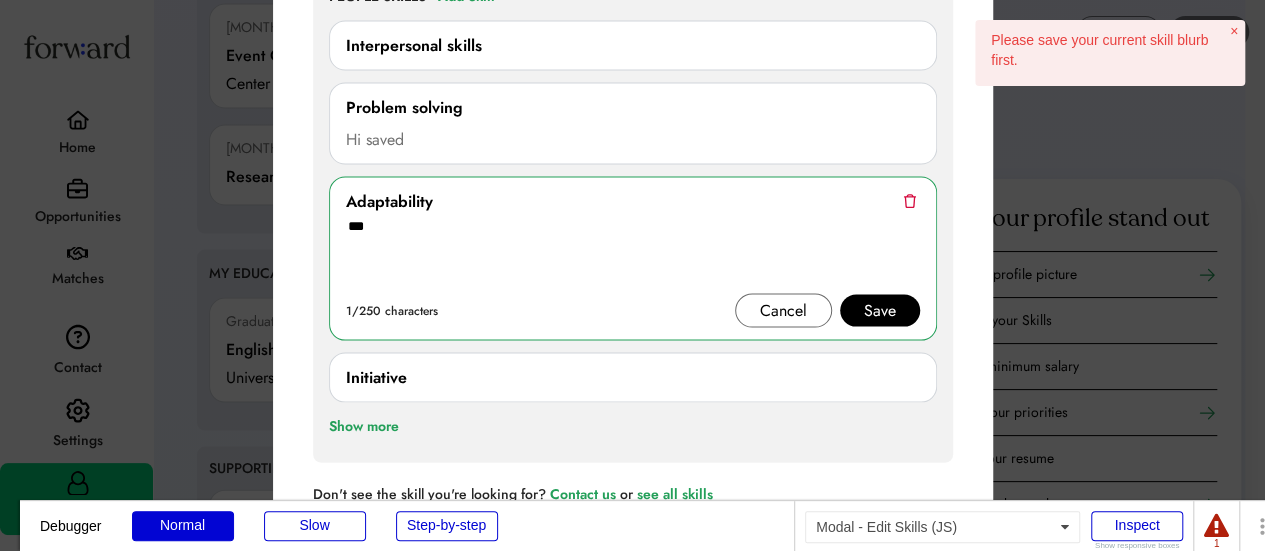 type on "***" 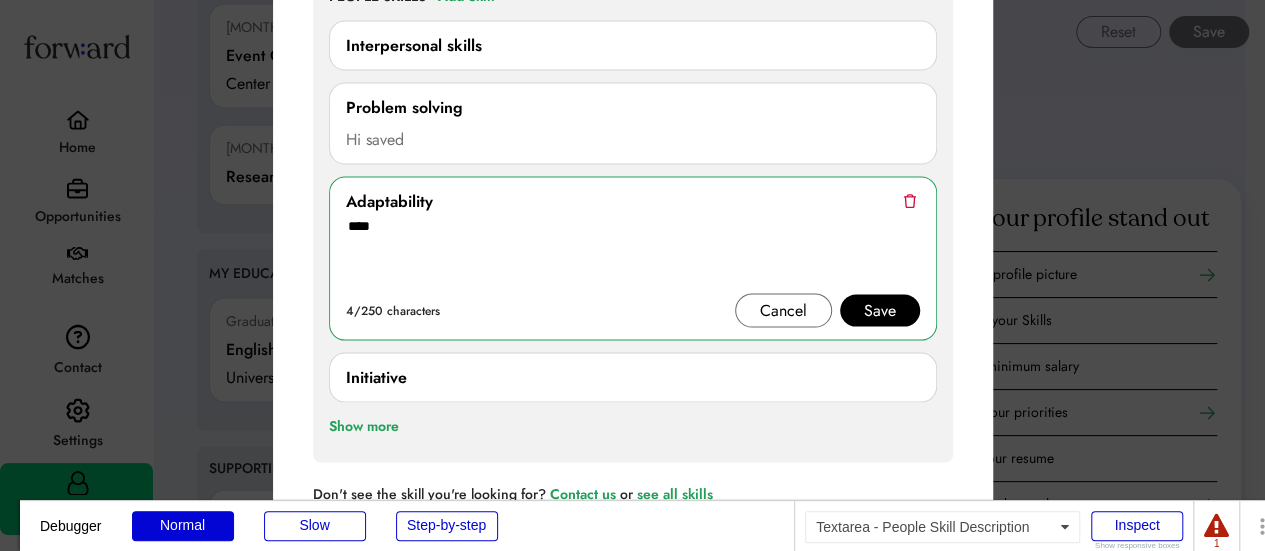 click on "***" at bounding box center [633, 254] 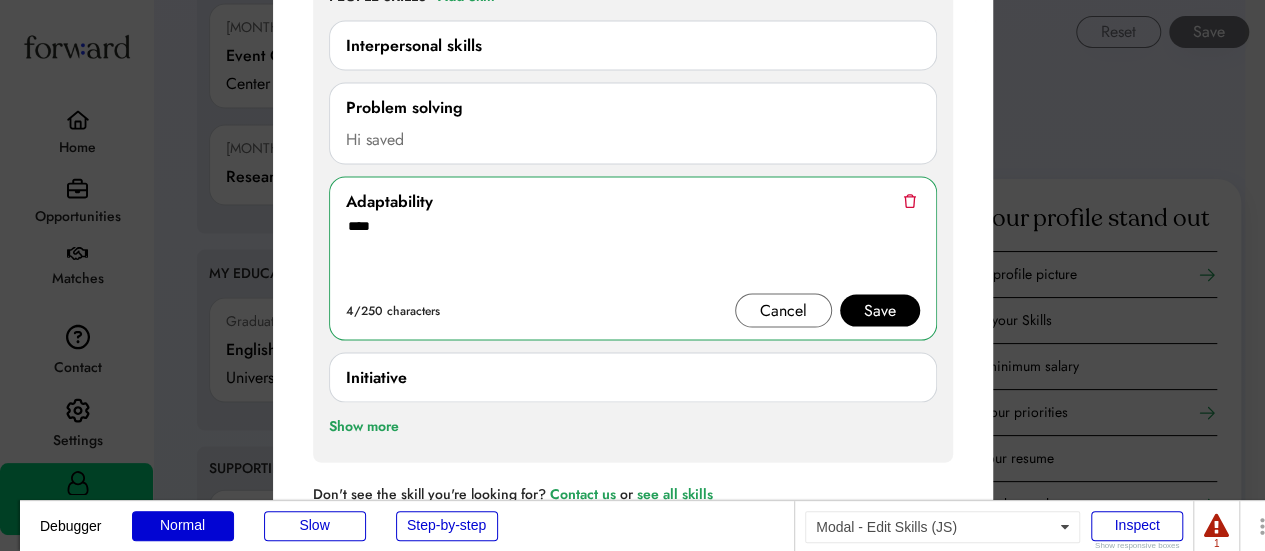 click on "***" at bounding box center [633, 254] 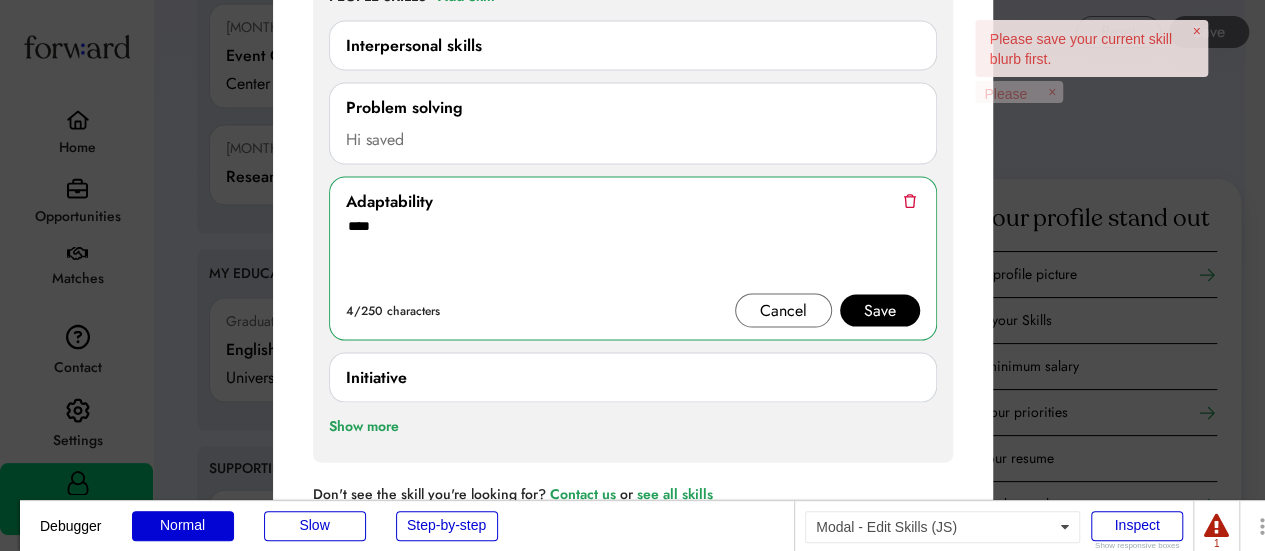 click on "***" at bounding box center [633, 254] 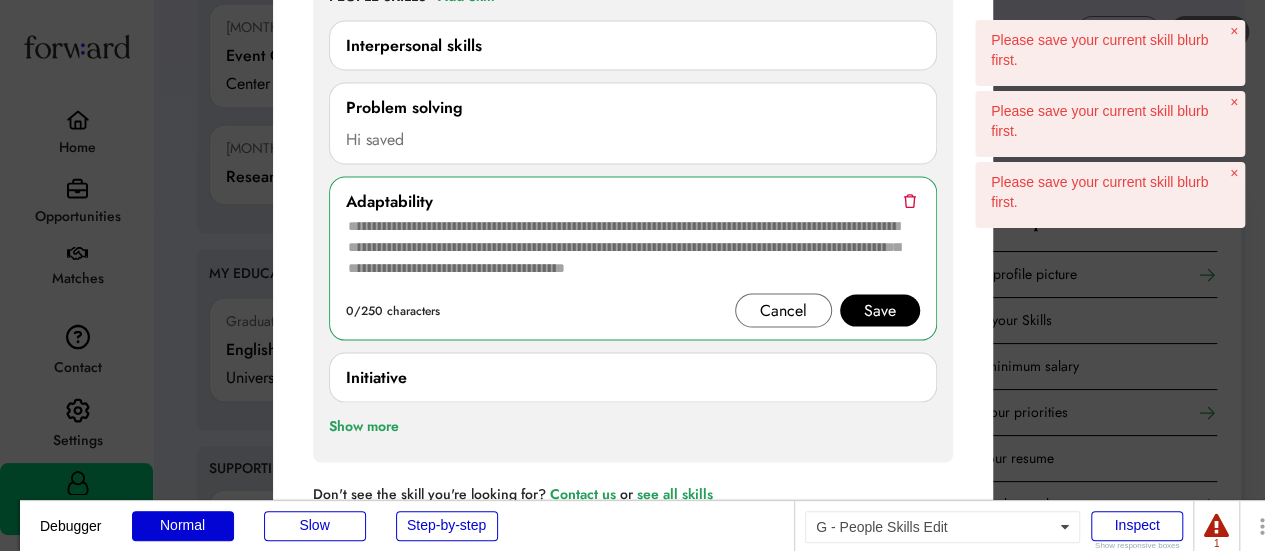 click on "PEOPLE SKILLS Add Skill Interpersonal skills Problem solving Hi saved ******** 8/250 characters Cancel Save Adaptability 0/250 characters Cancel Save Initiative 0/250 characters Cancel Save Show more" at bounding box center (633, 212) 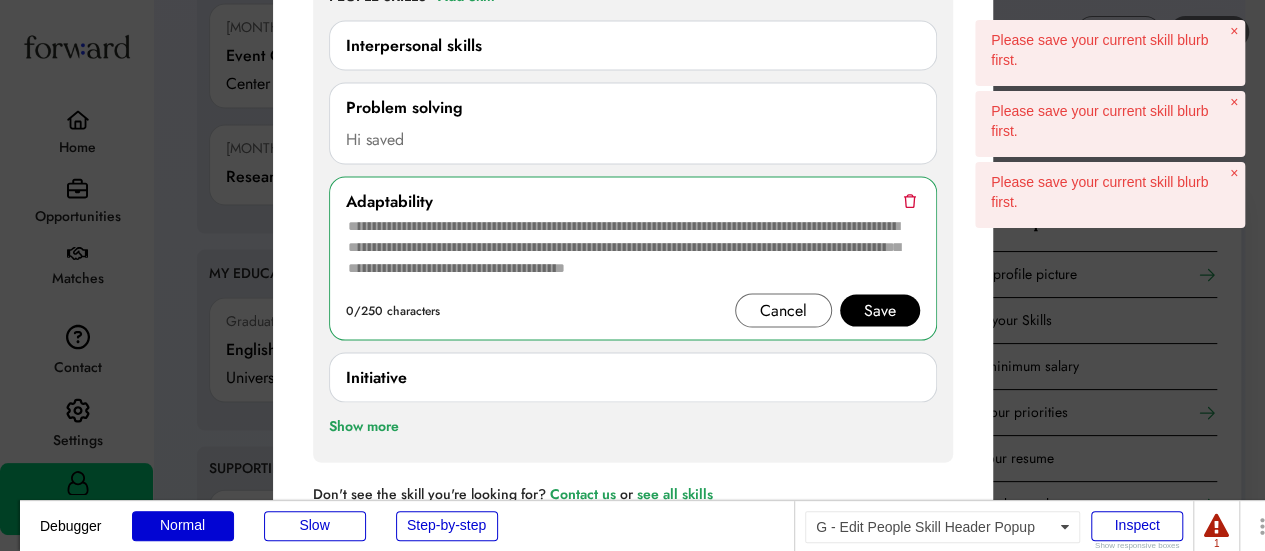 click on "Adaptability" at bounding box center [389, 202] 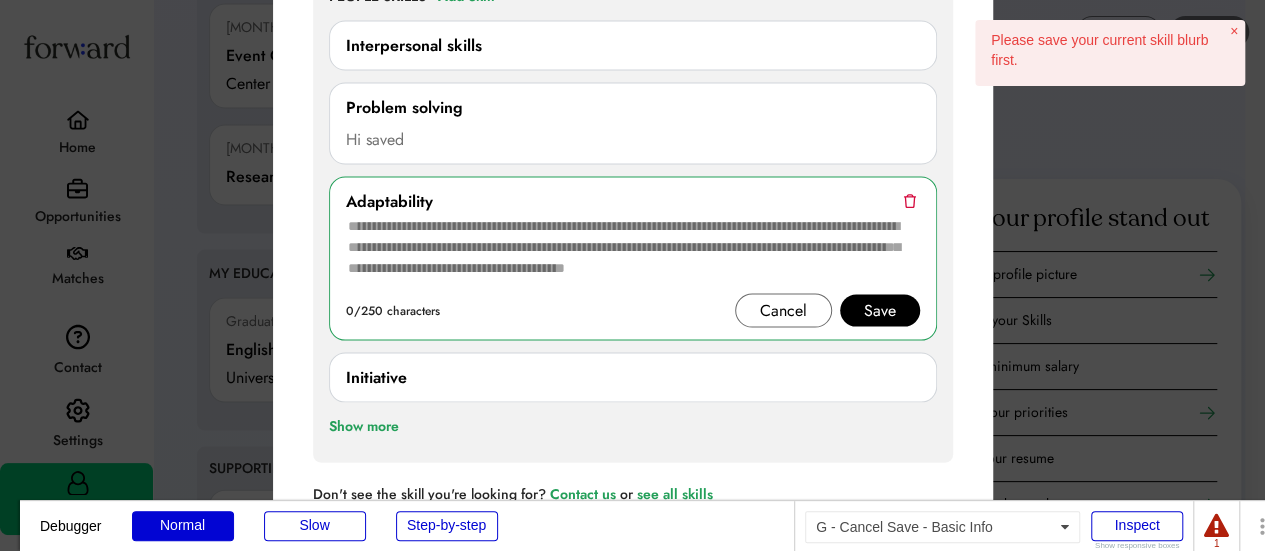 click on "Cancel" at bounding box center [783, 311] 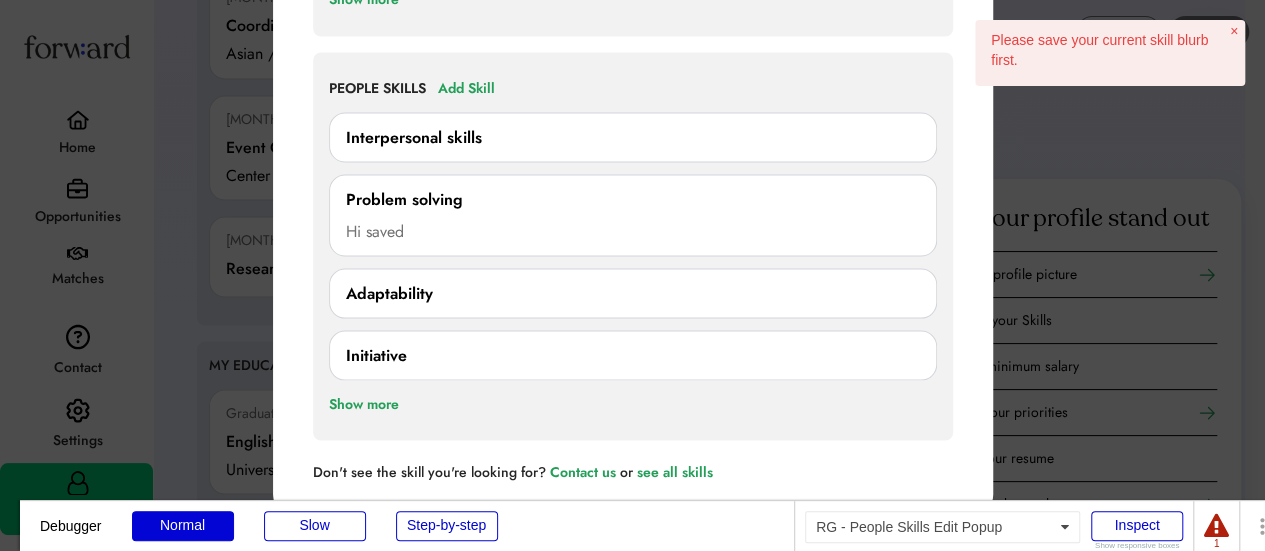scroll, scrollTop: 1819, scrollLeft: 0, axis: vertical 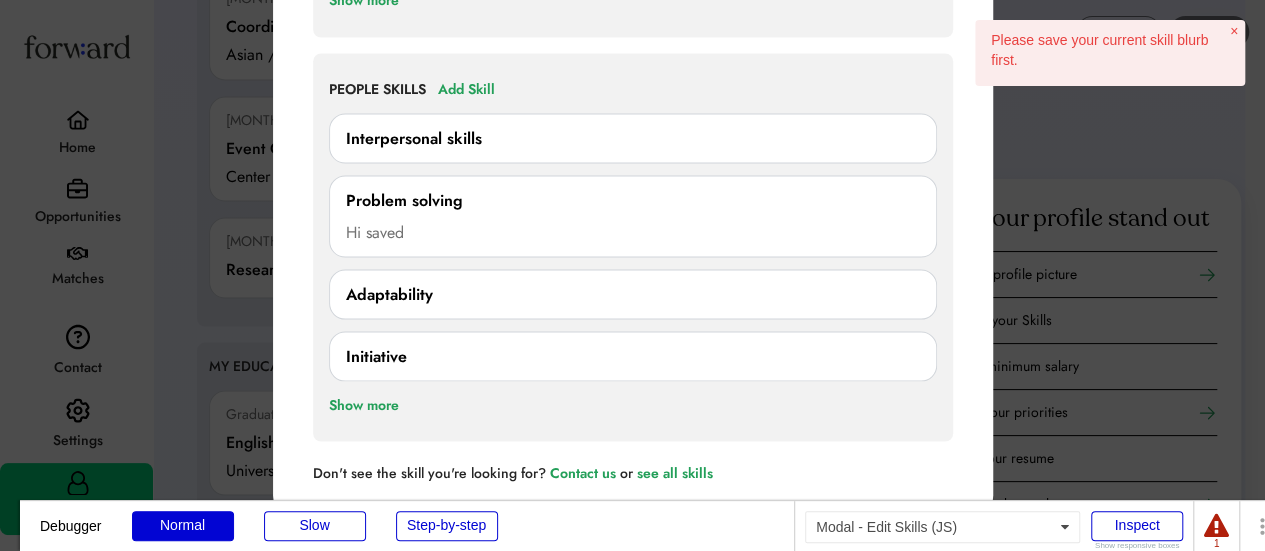 click on "Debugger Normal Slow Step-by-step Modal - Edit Skills (JS) Inspect Show responsive boxes 1 Clear errors Open Page in Editor Disable Debugger Mode Weekly Suggestions Your match scores reflect the alignment between your and a job’s needs, skills, and preferences. Your Weekly Suggestions will always be at least a 20% match, meaning both parties are aligned on location, salary range, availability, and work style. All identifying information (e.g. headshot, demographic info, etc.) will be hidden until you match
Featured Job Posted  % match You're missing some skills Basic Info – People Skills Needed" at bounding box center [632, -1524] 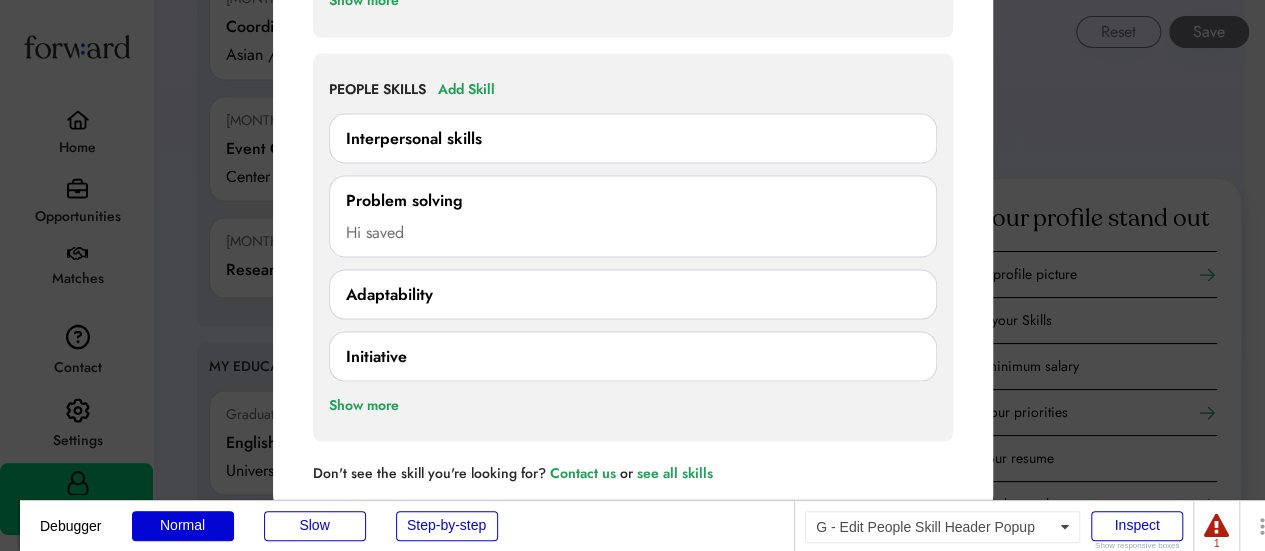 click on "Adaptability" at bounding box center (633, 294) 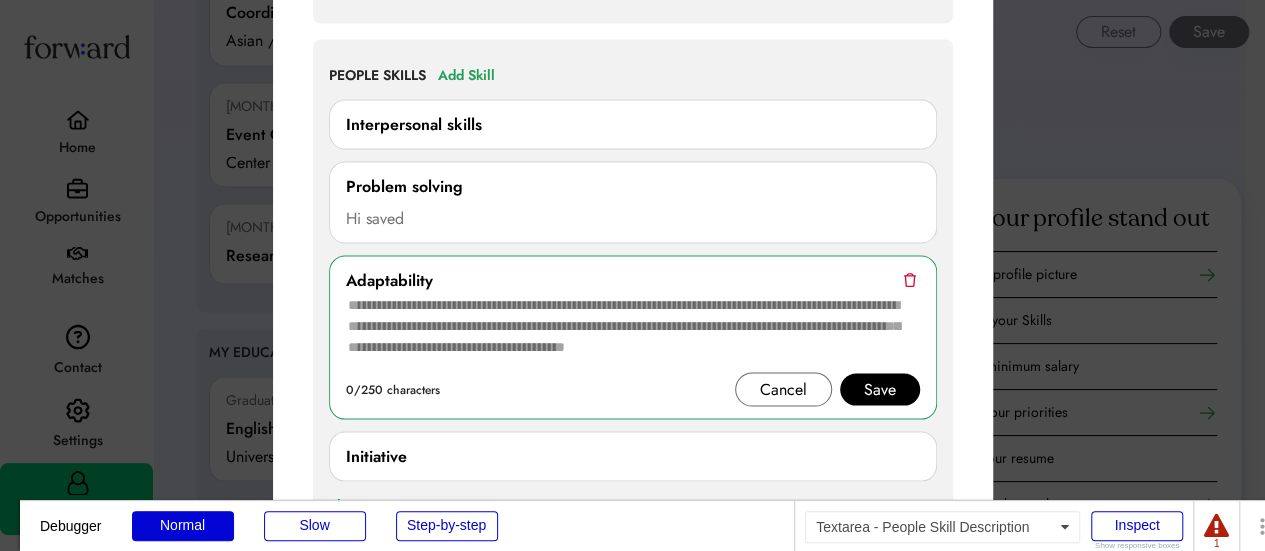 scroll, scrollTop: 1835, scrollLeft: 0, axis: vertical 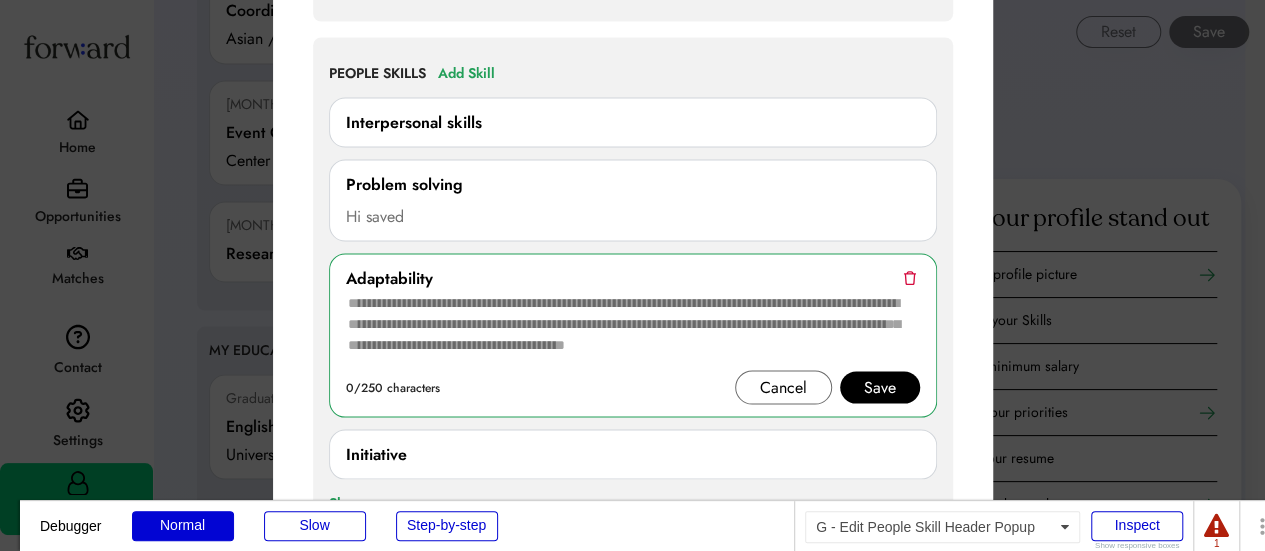 click on "Adaptability" at bounding box center [633, 278] 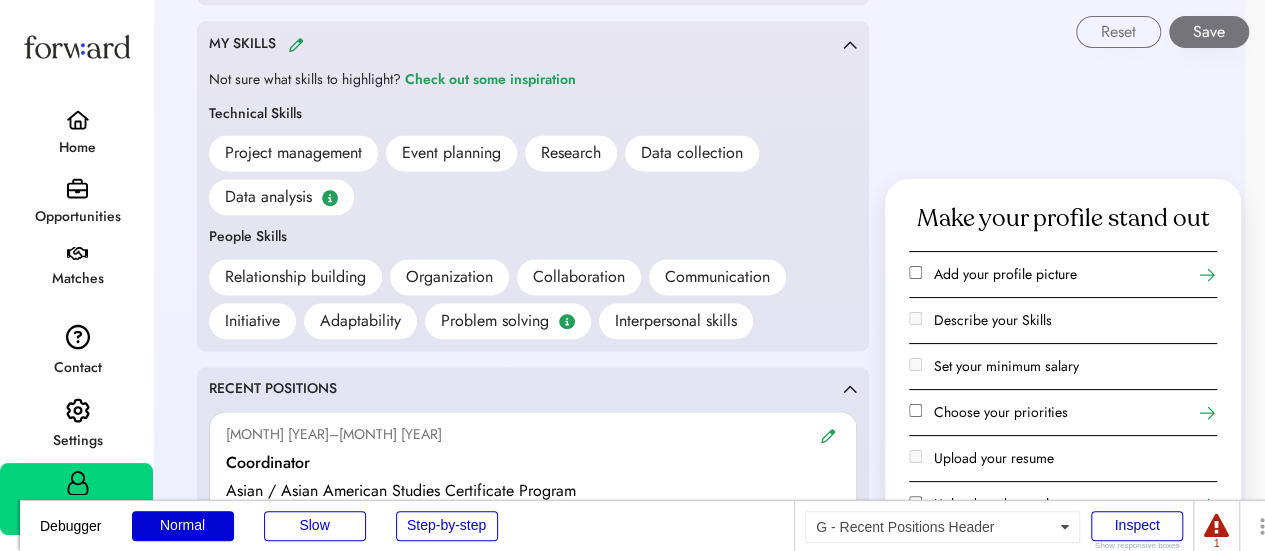 scroll, scrollTop: 1381, scrollLeft: 0, axis: vertical 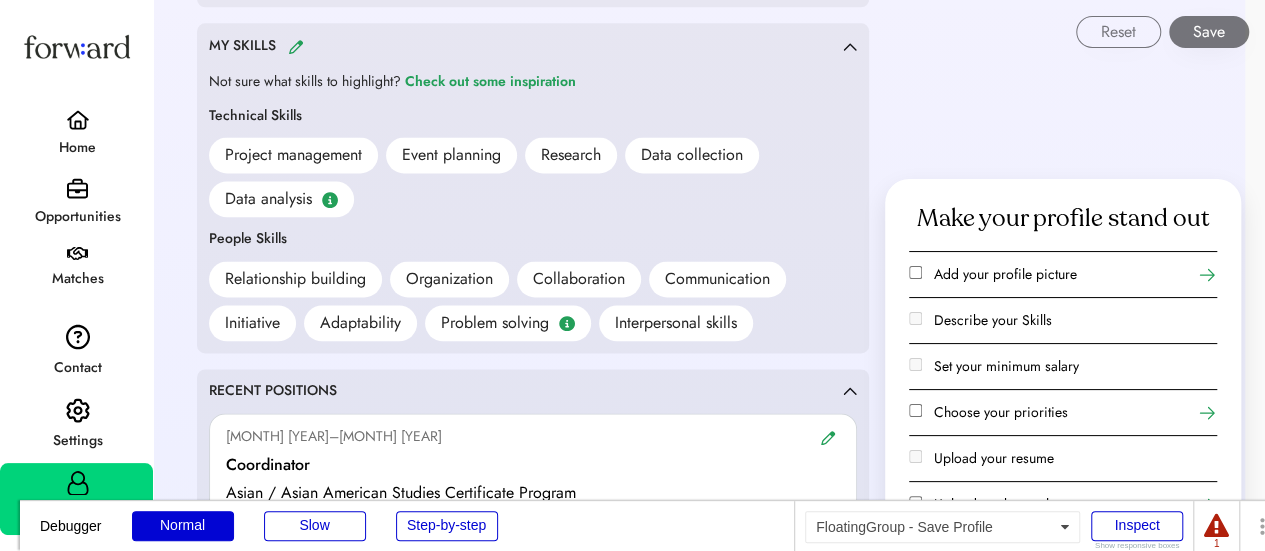 click on "Reset Save" at bounding box center (710, 24) 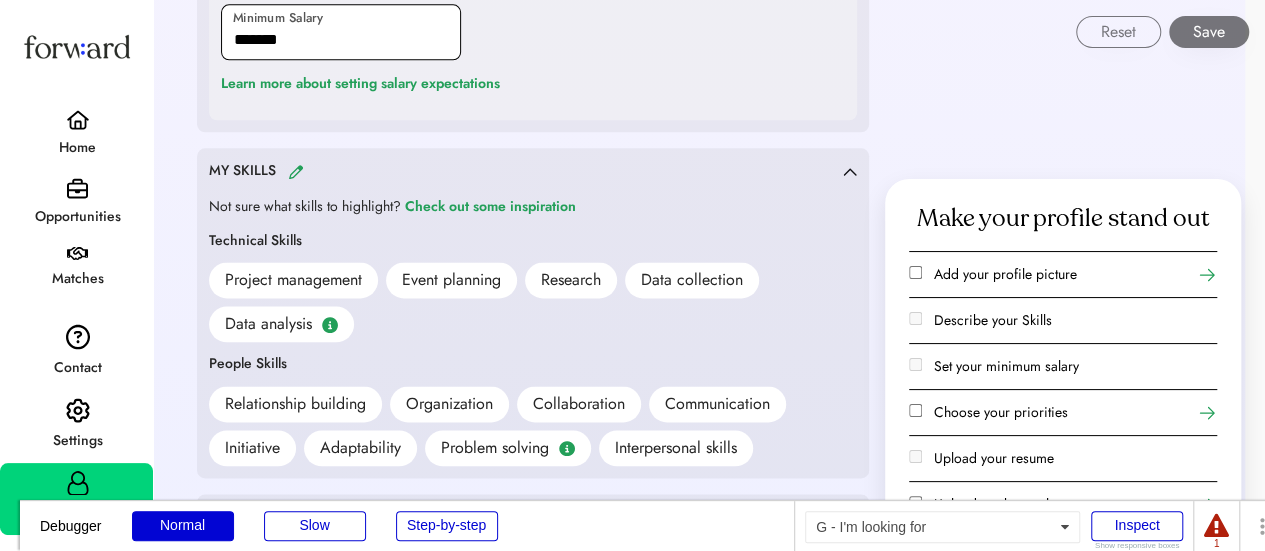 scroll, scrollTop: 1255, scrollLeft: 0, axis: vertical 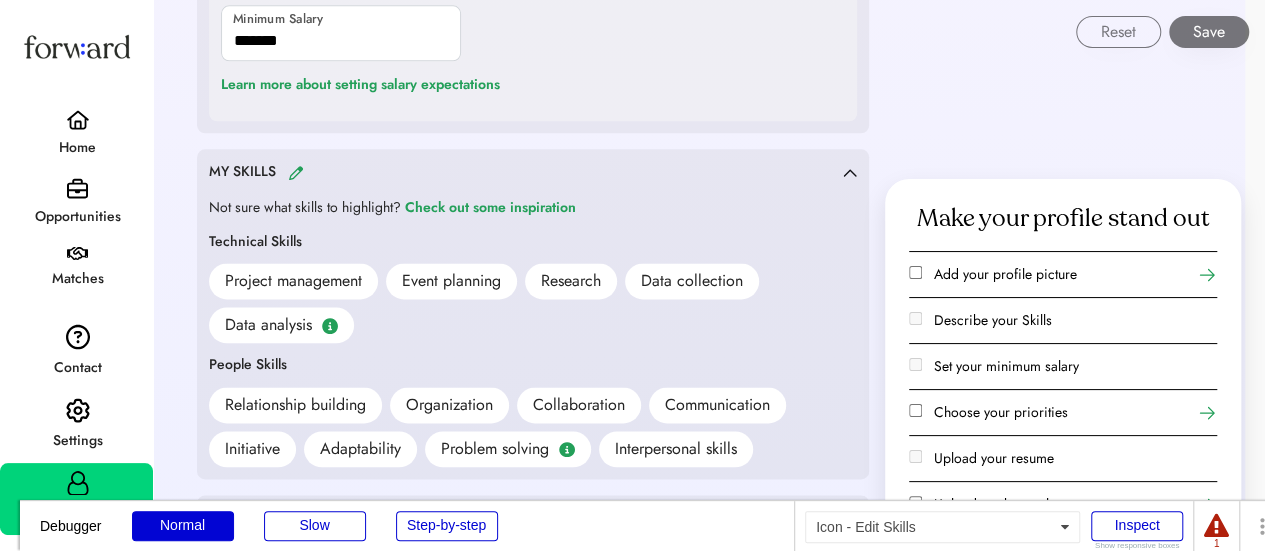 click at bounding box center [296, 172] 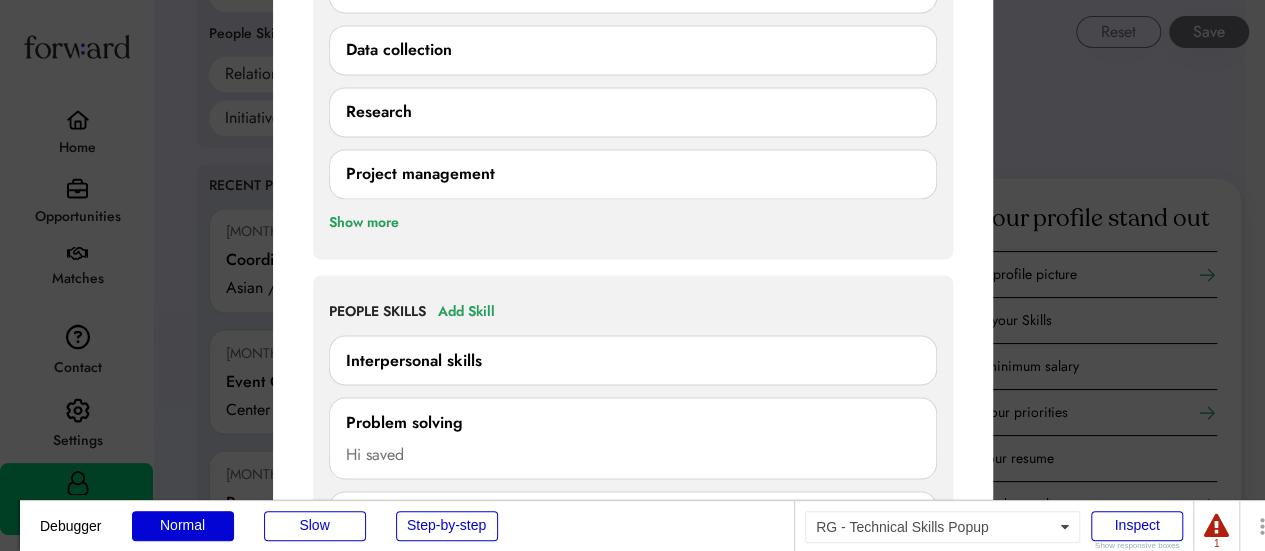 scroll, scrollTop: 1587, scrollLeft: 0, axis: vertical 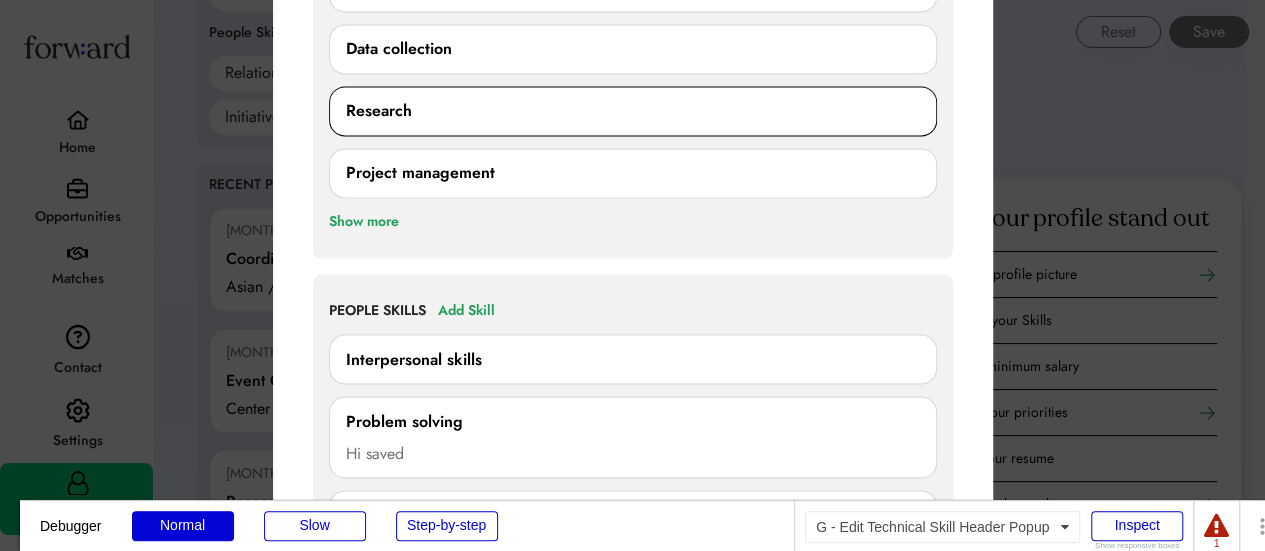 click on "Research" at bounding box center (633, 111) 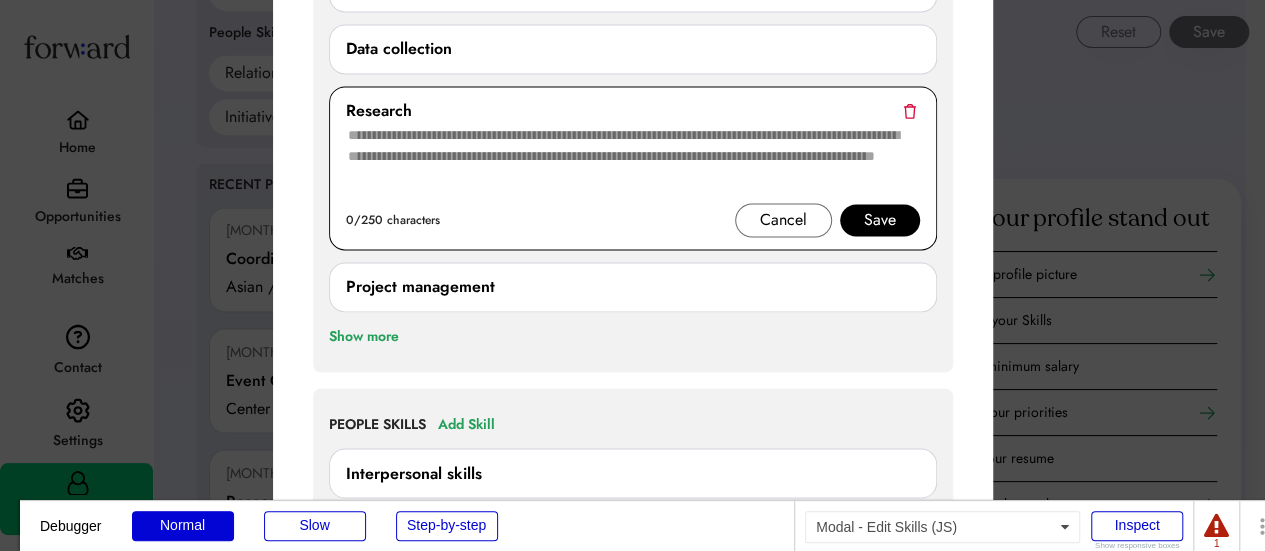 scroll, scrollTop: 1551, scrollLeft: 0, axis: vertical 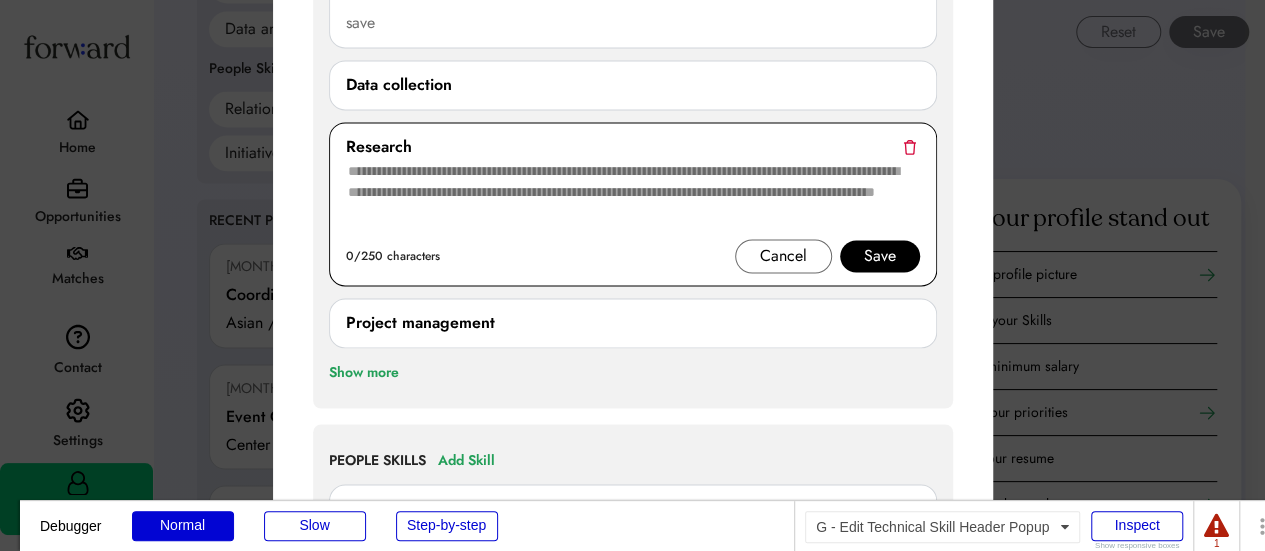 click on "Research" at bounding box center (633, 147) 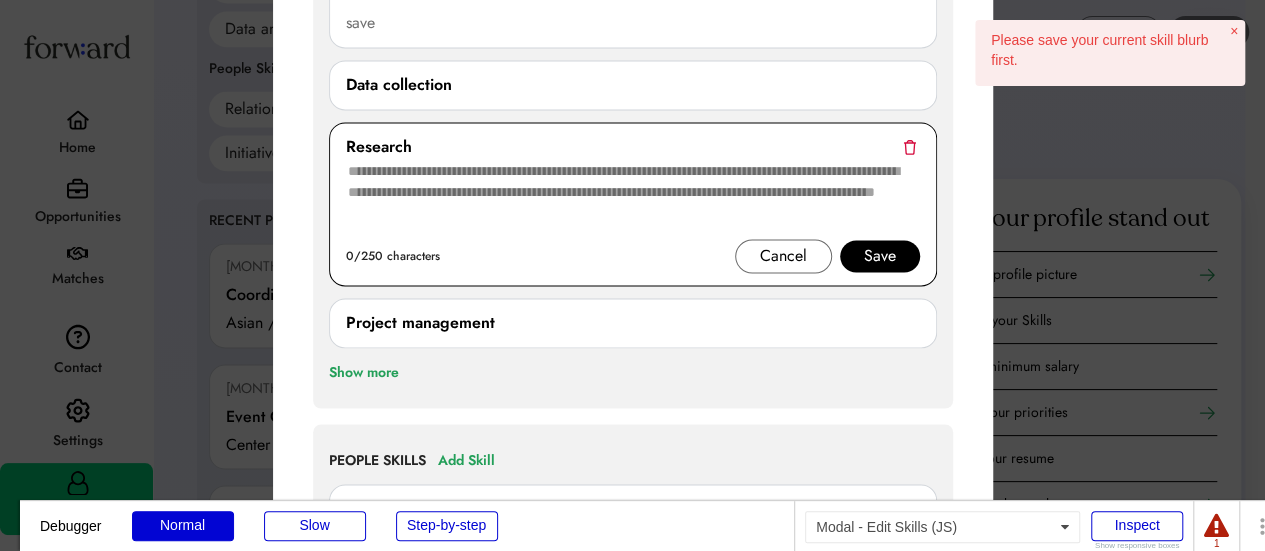 click on "Research" at bounding box center (633, 147) 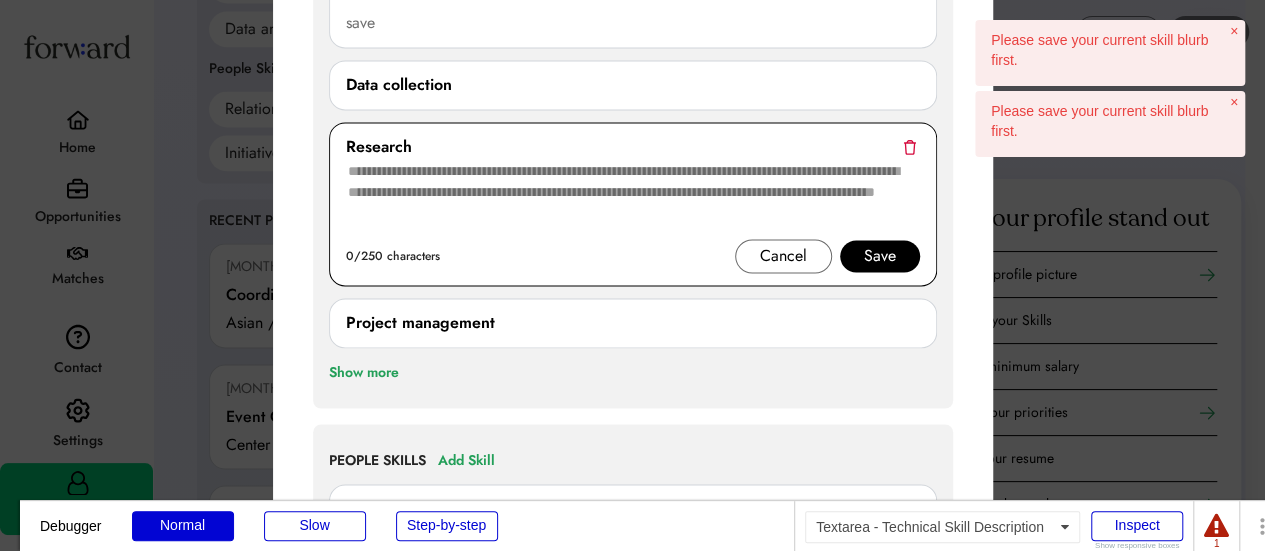 click at bounding box center (633, 199) 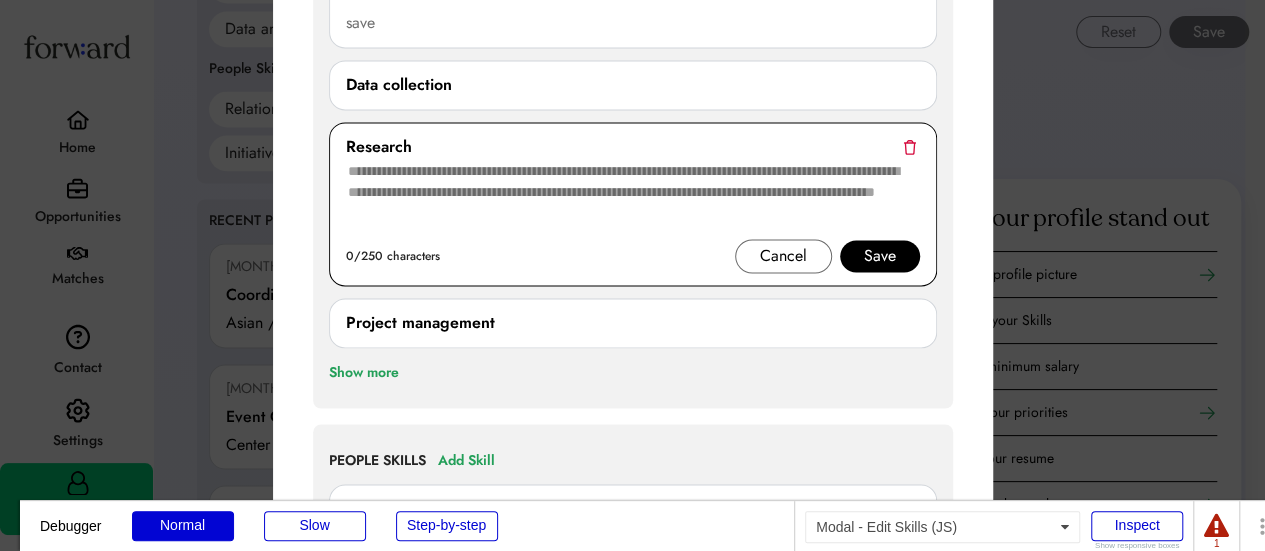 click at bounding box center [633, 199] 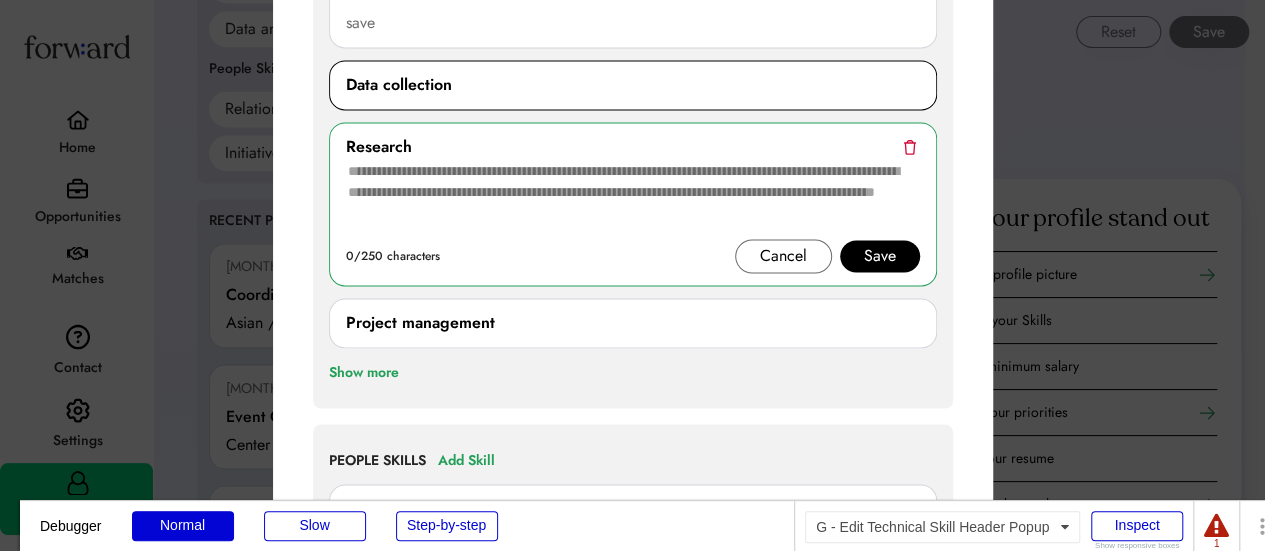click on "Data collection" at bounding box center (633, 85) 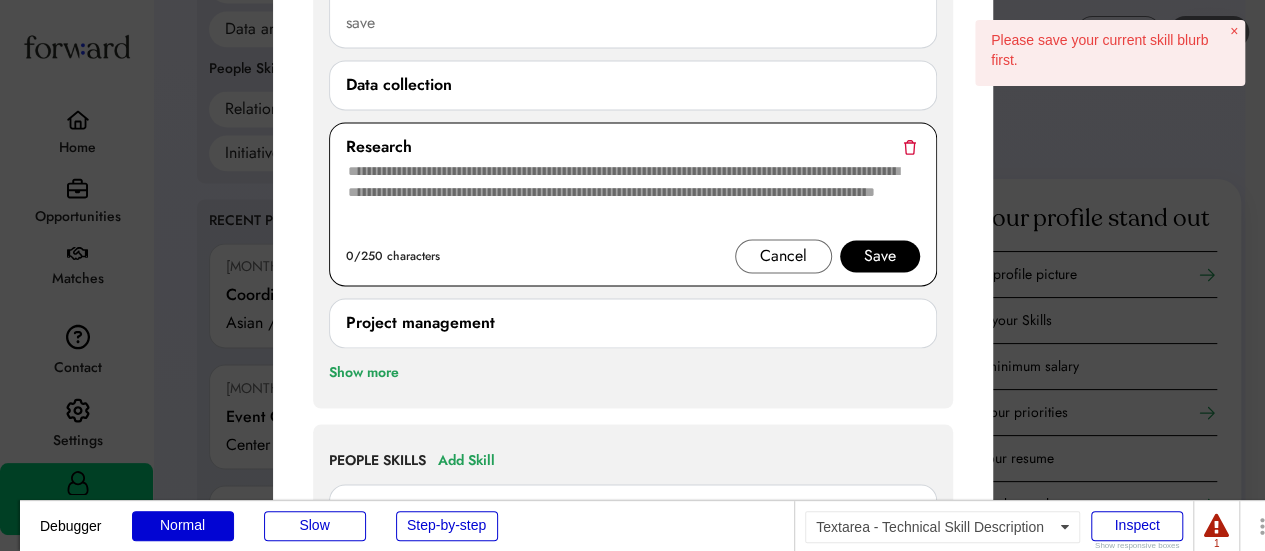 click at bounding box center (633, 199) 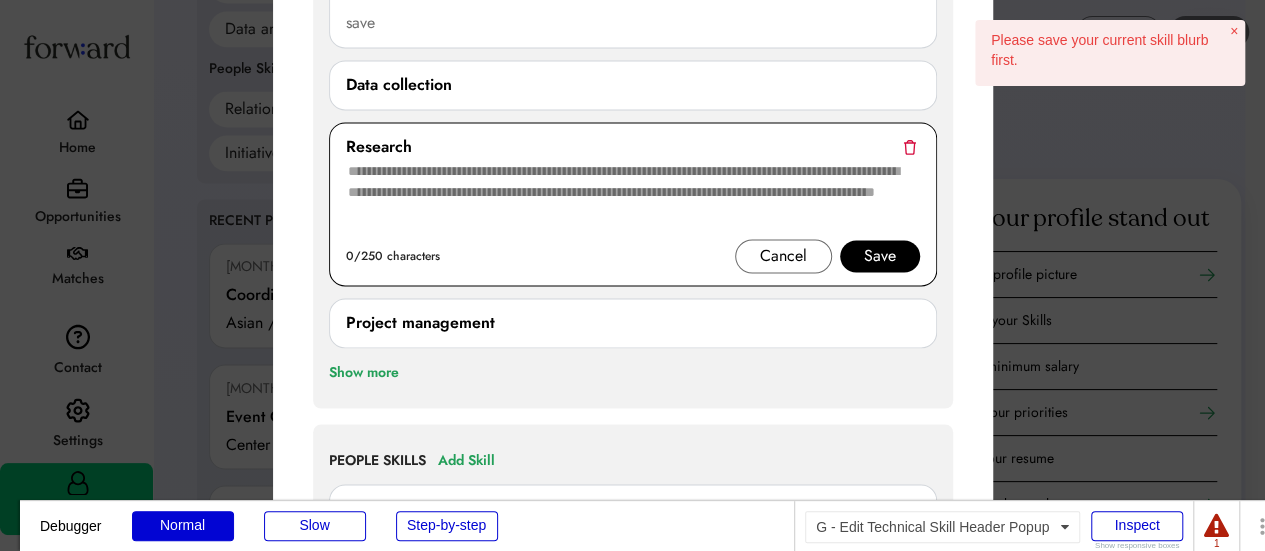 click on "Research" at bounding box center [633, 147] 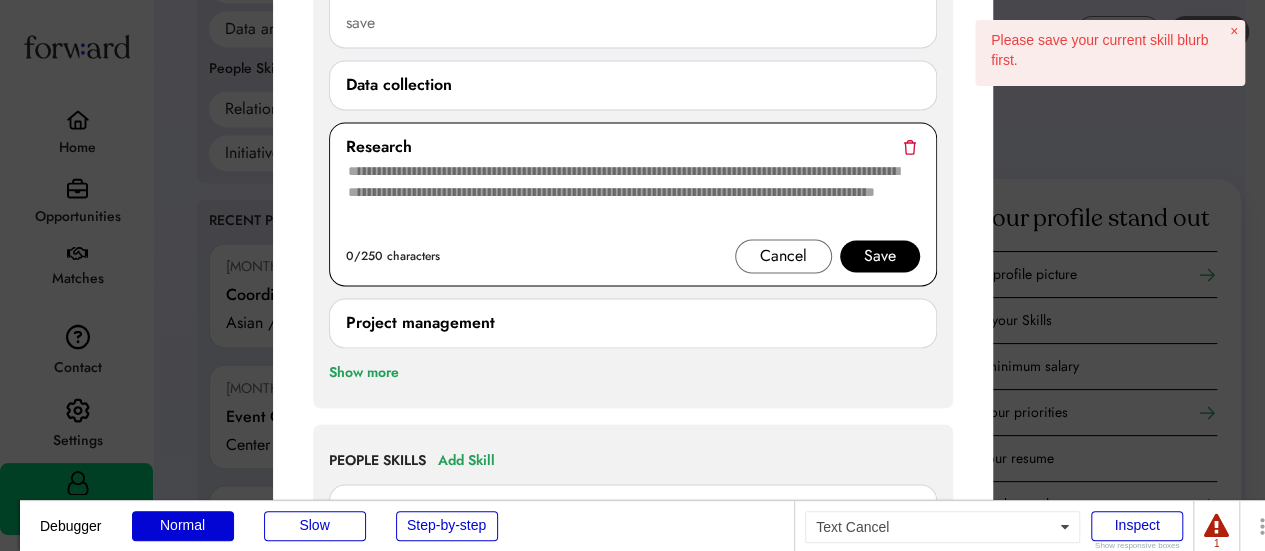 click on "Cancel" at bounding box center (783, 256) 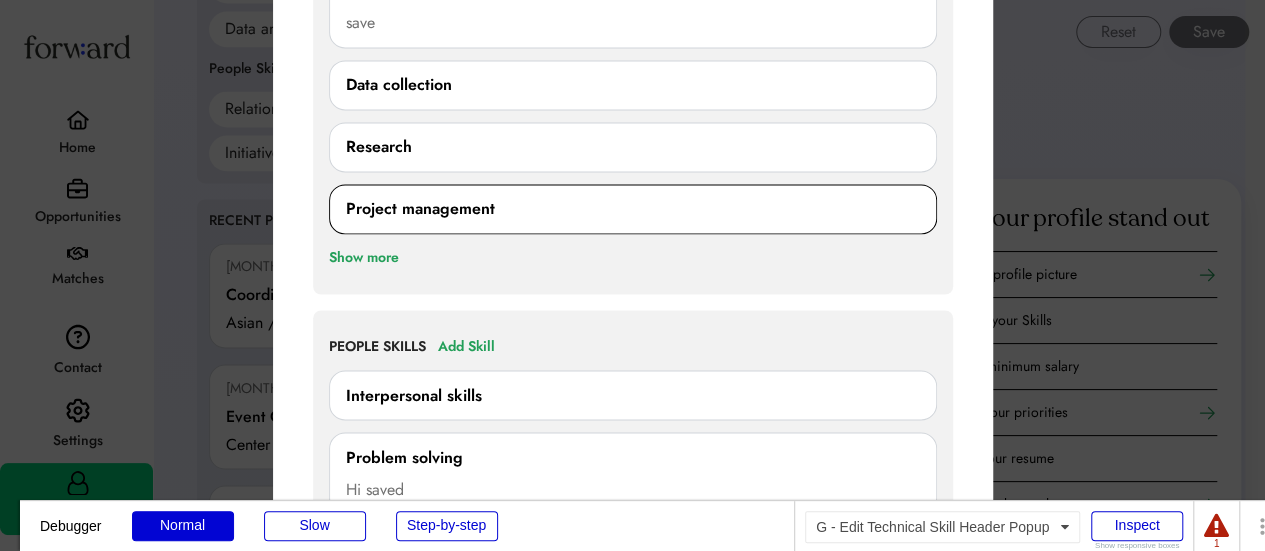 click on "Project management" at bounding box center [633, 209] 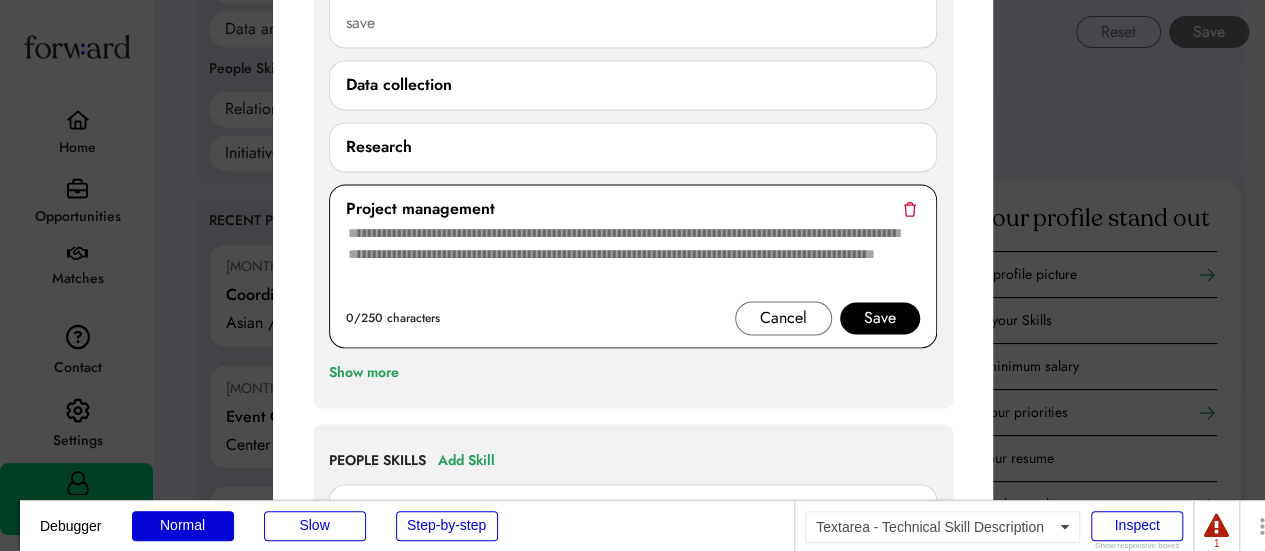 click at bounding box center (633, 261) 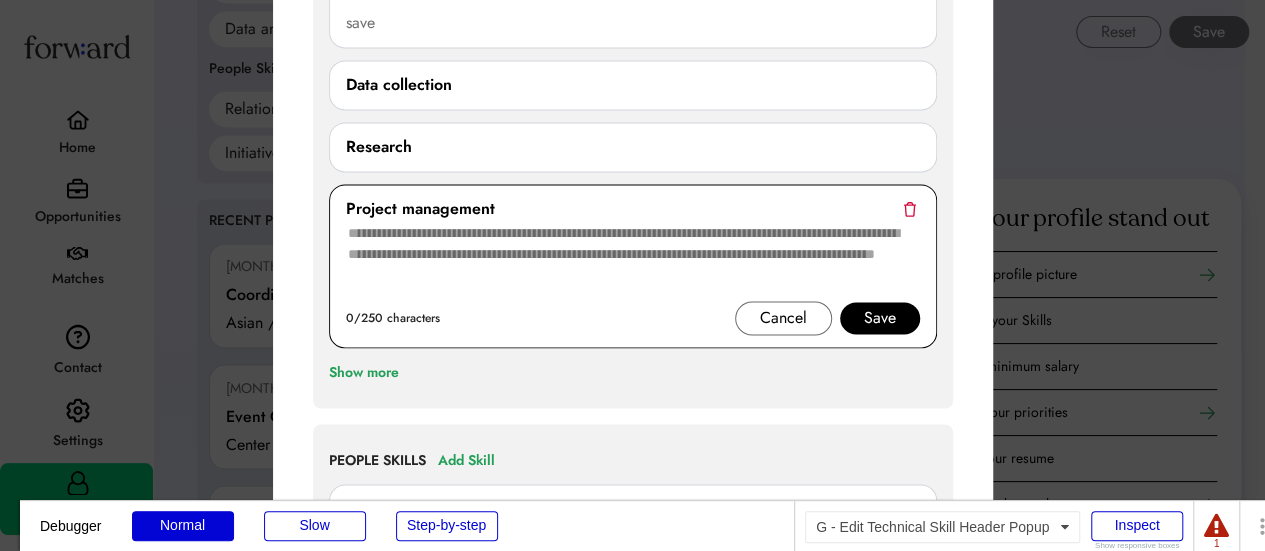 click on "Project management" at bounding box center (633, 209) 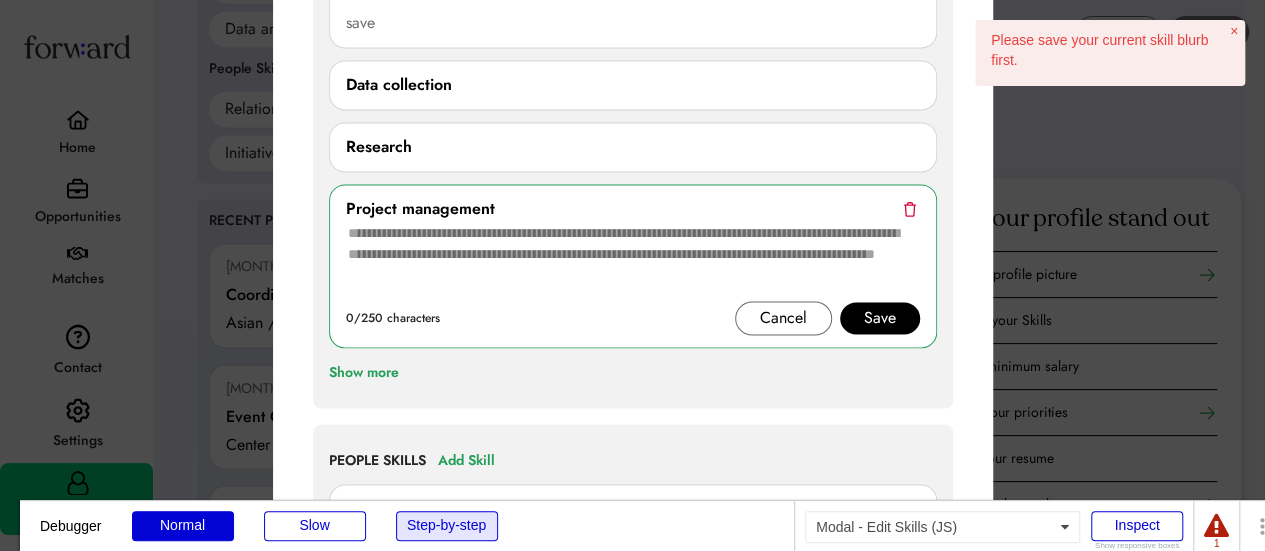 click on "Step-by-step" at bounding box center [447, 526] 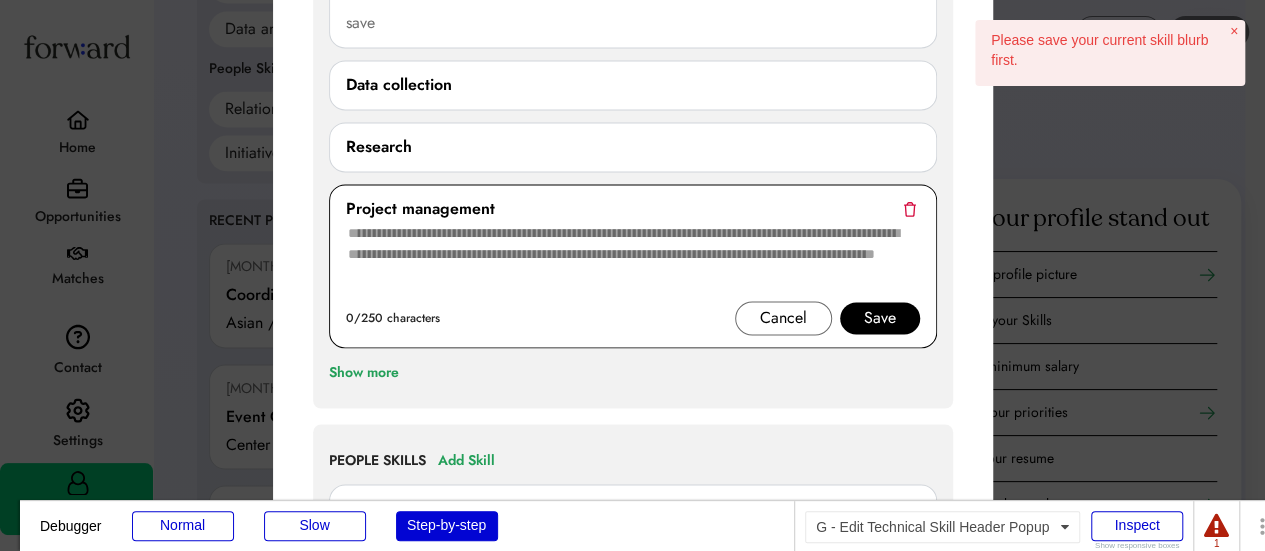 click on "Project management" at bounding box center (633, 209) 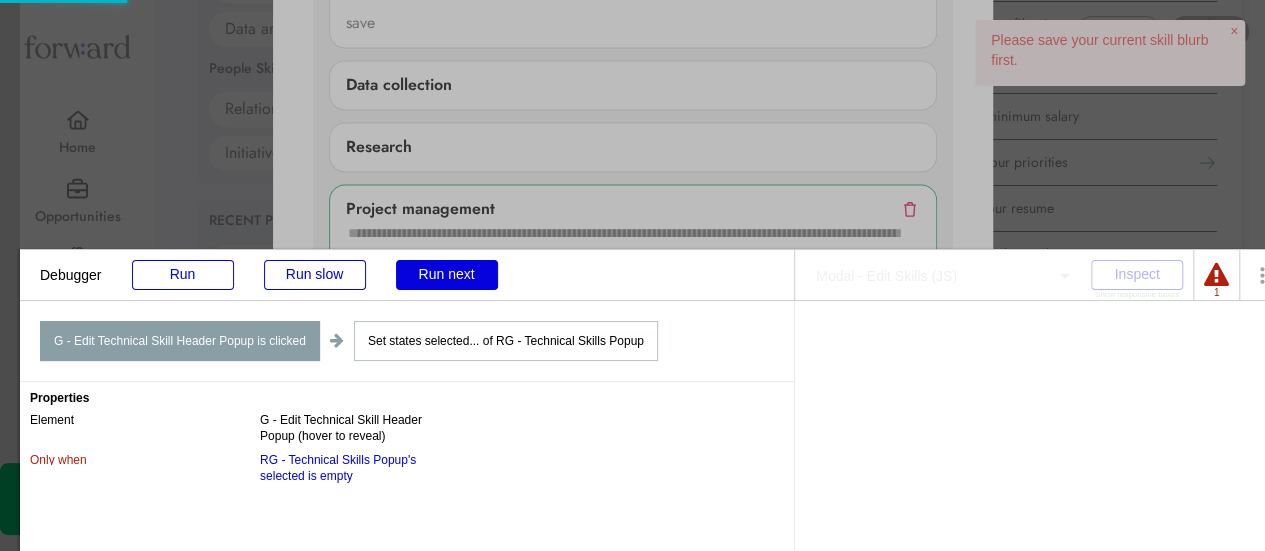 click on "Run next" at bounding box center [447, 275] 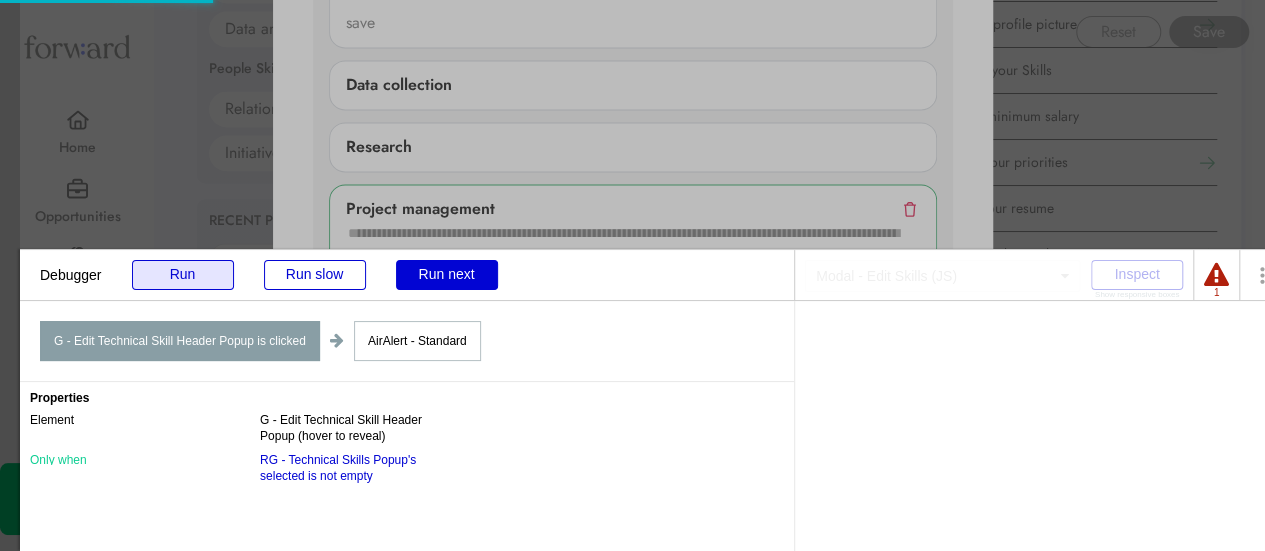 click on "Run" at bounding box center [183, 275] 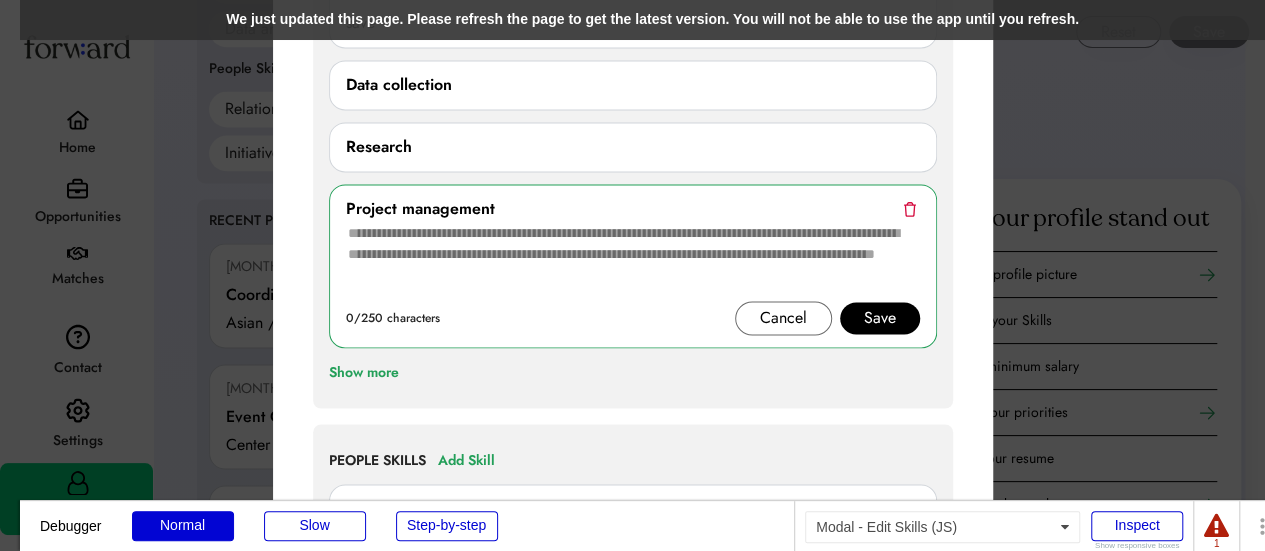 click on "We just updated this page.  Please refresh the page to get the latest version. You will not be able to use the app until you refresh." at bounding box center (652, 20) 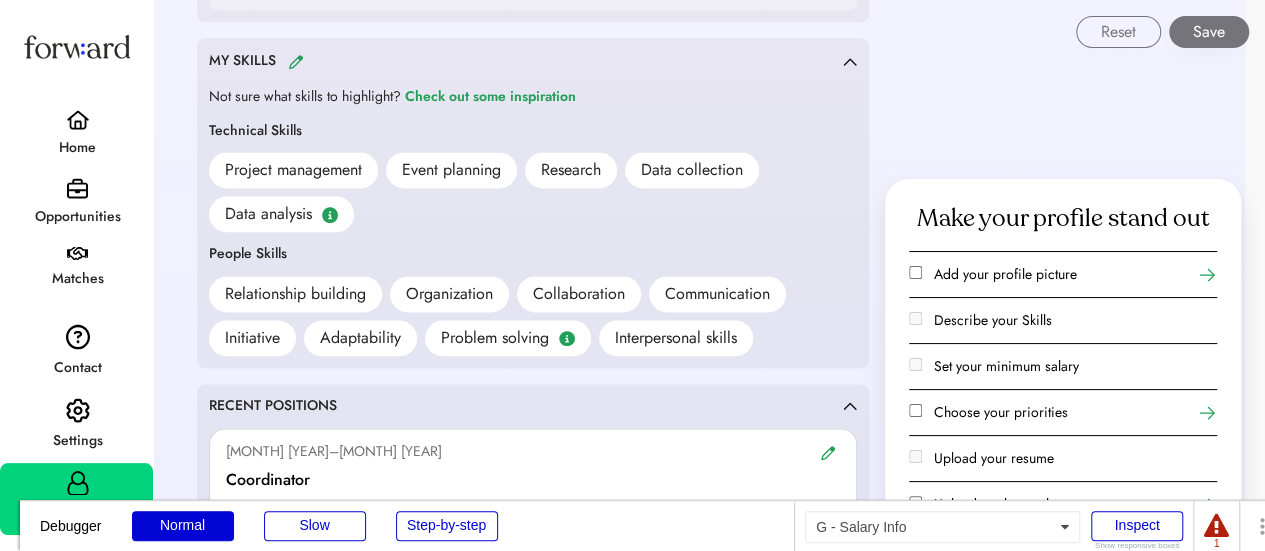 scroll, scrollTop: 1367, scrollLeft: 0, axis: vertical 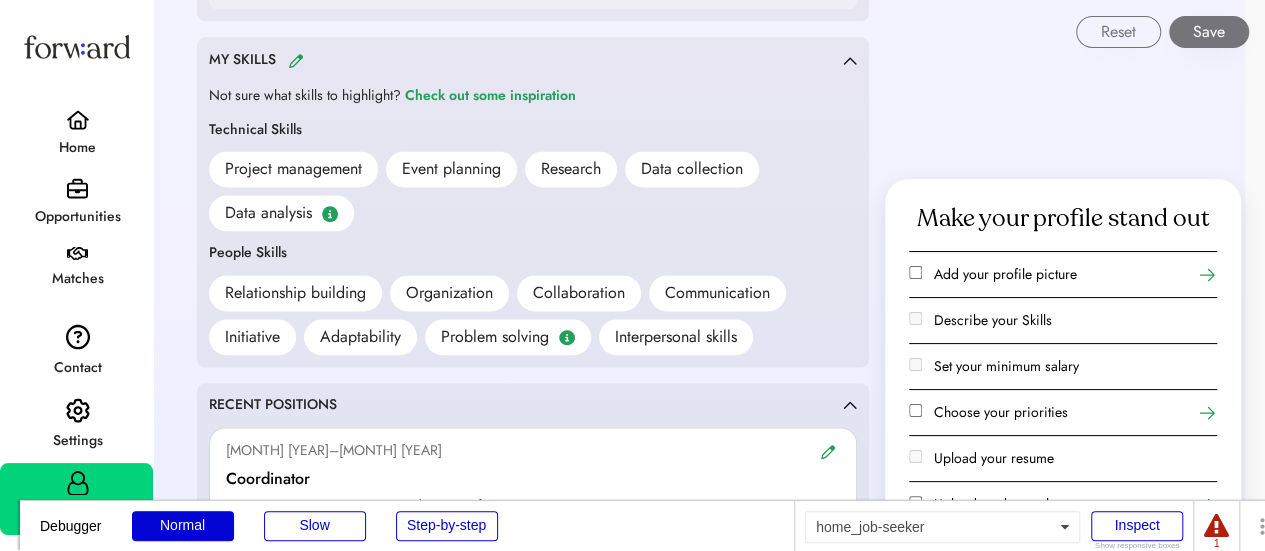 click at bounding box center (296, 60) 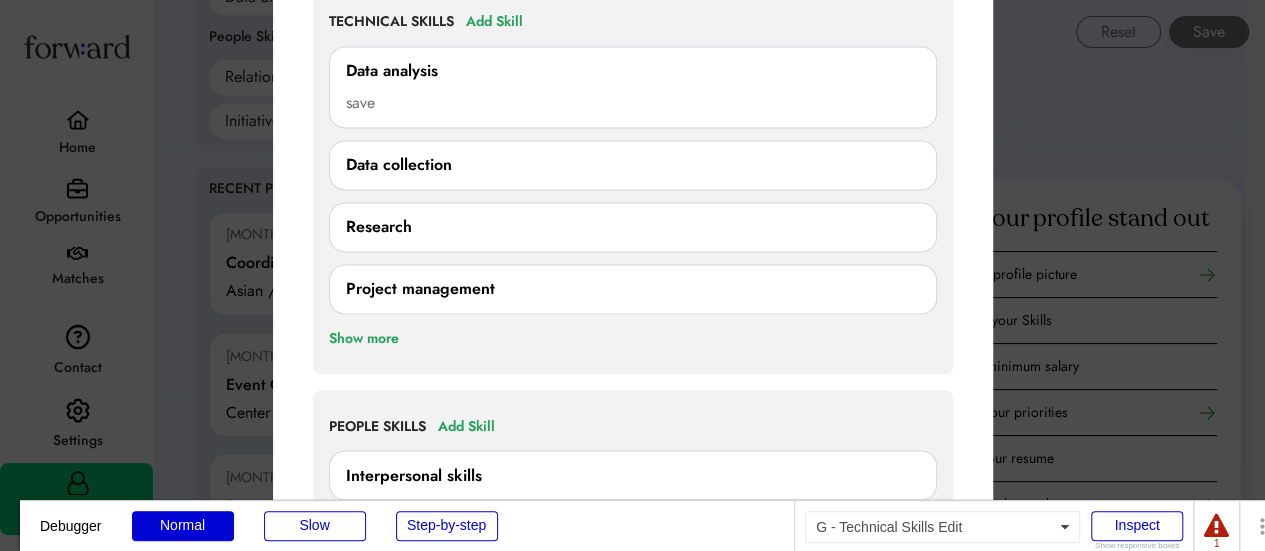 scroll, scrollTop: 1588, scrollLeft: 0, axis: vertical 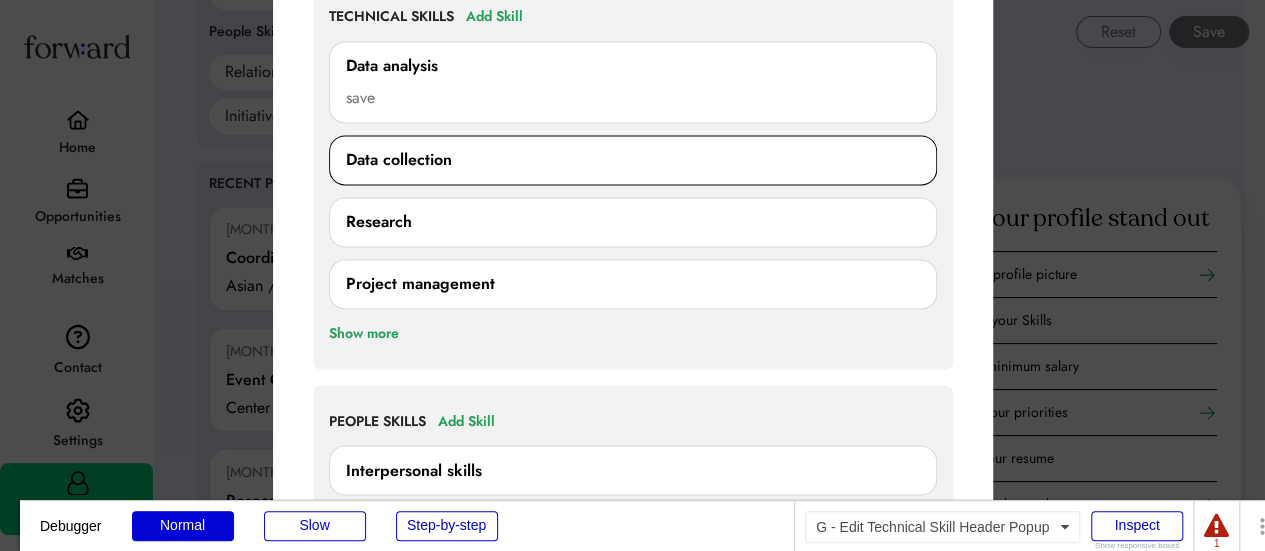 click on "Data collection" at bounding box center [633, 160] 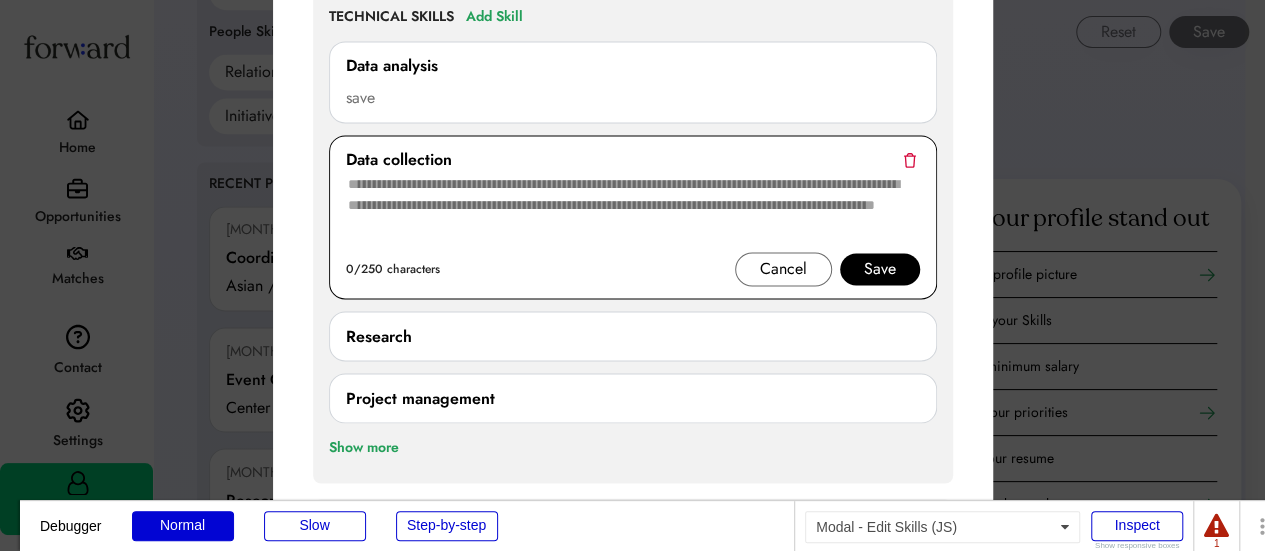 click on "Data collection" at bounding box center (633, 160) 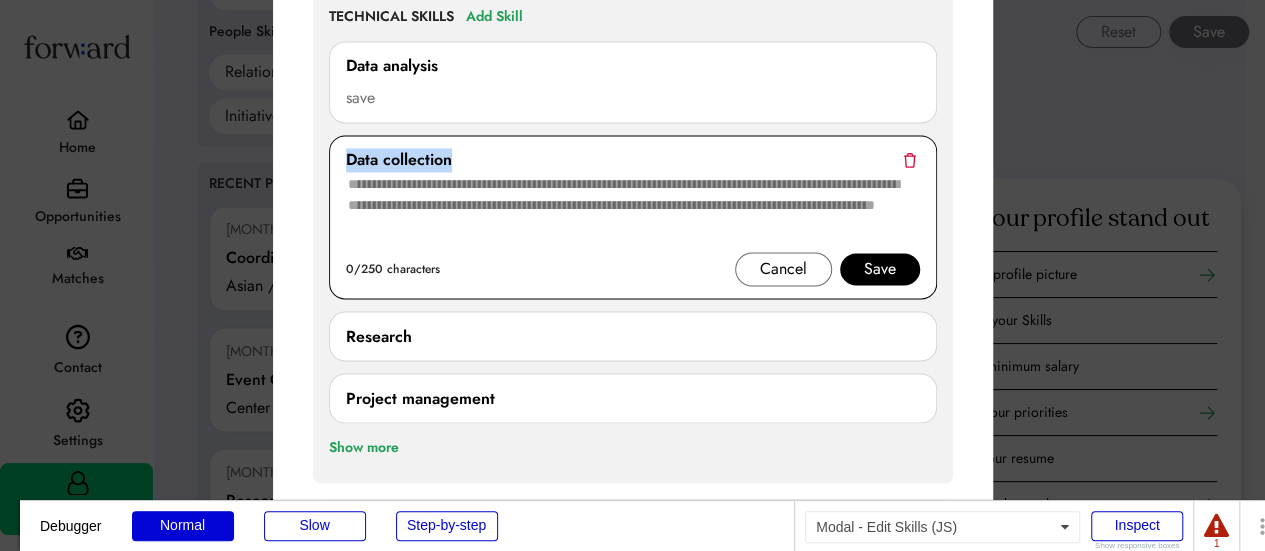 click on "Data collection" at bounding box center [633, 160] 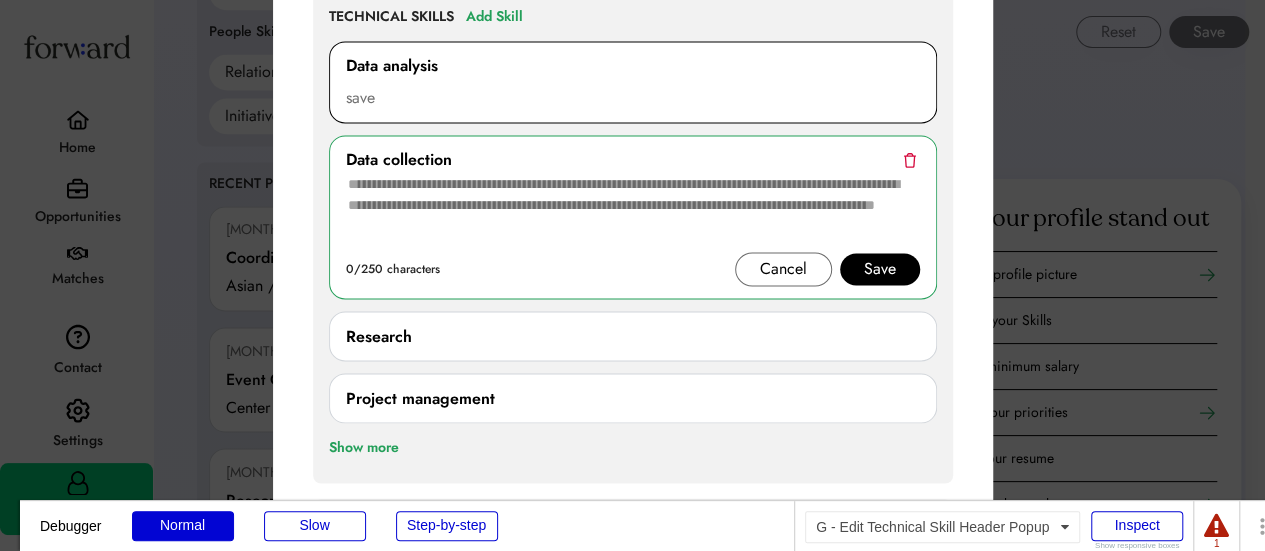 click on "Data analysis" at bounding box center (633, 66) 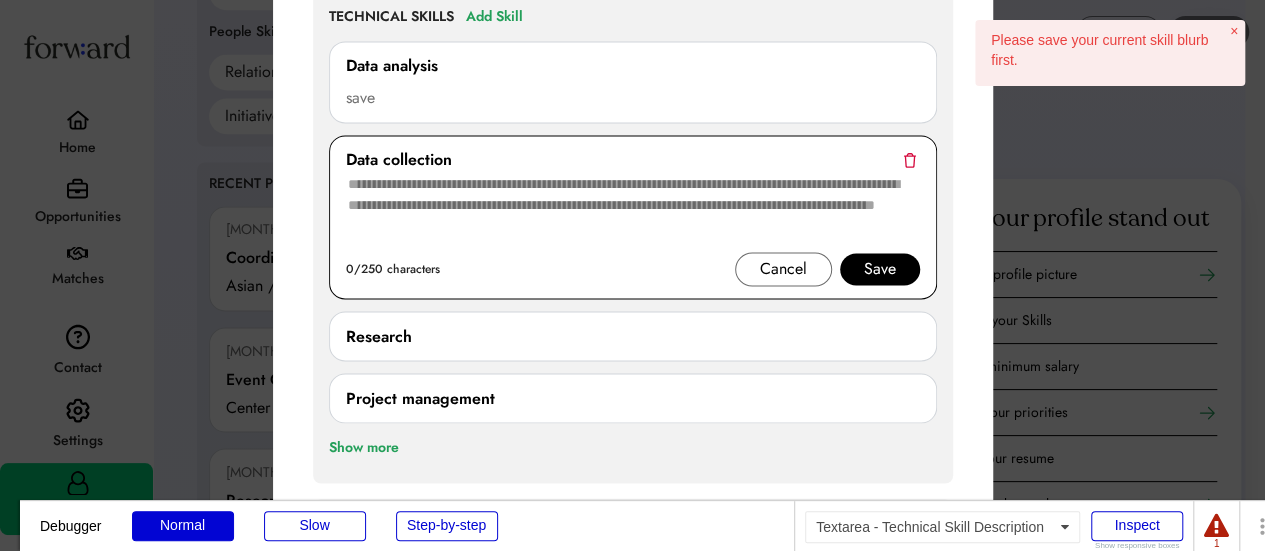 click at bounding box center [633, 212] 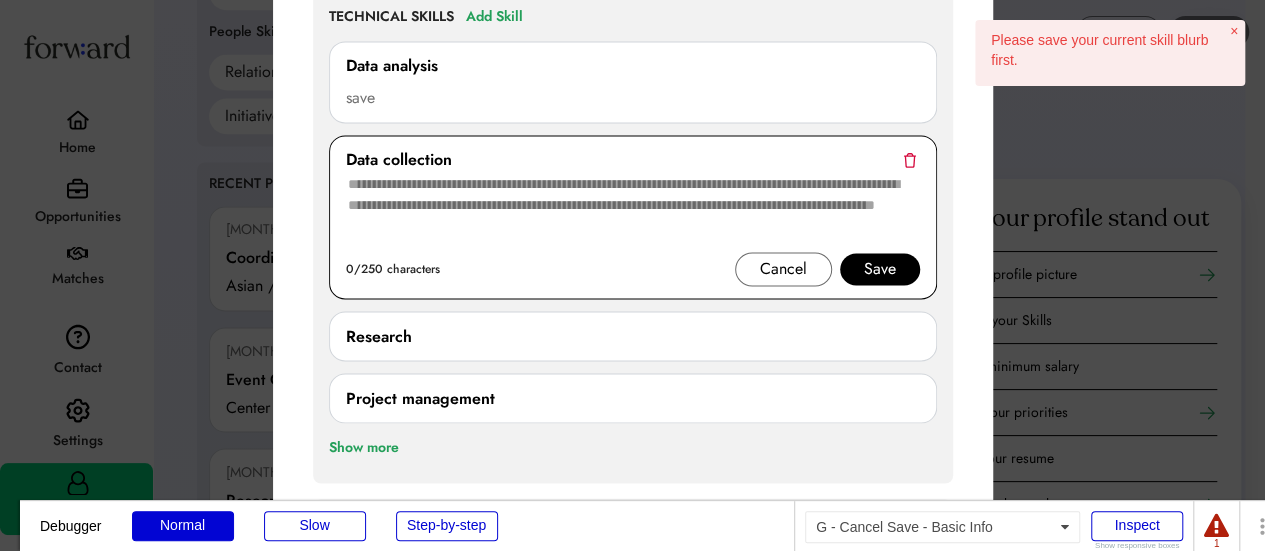 click on "Cancel" at bounding box center [783, 269] 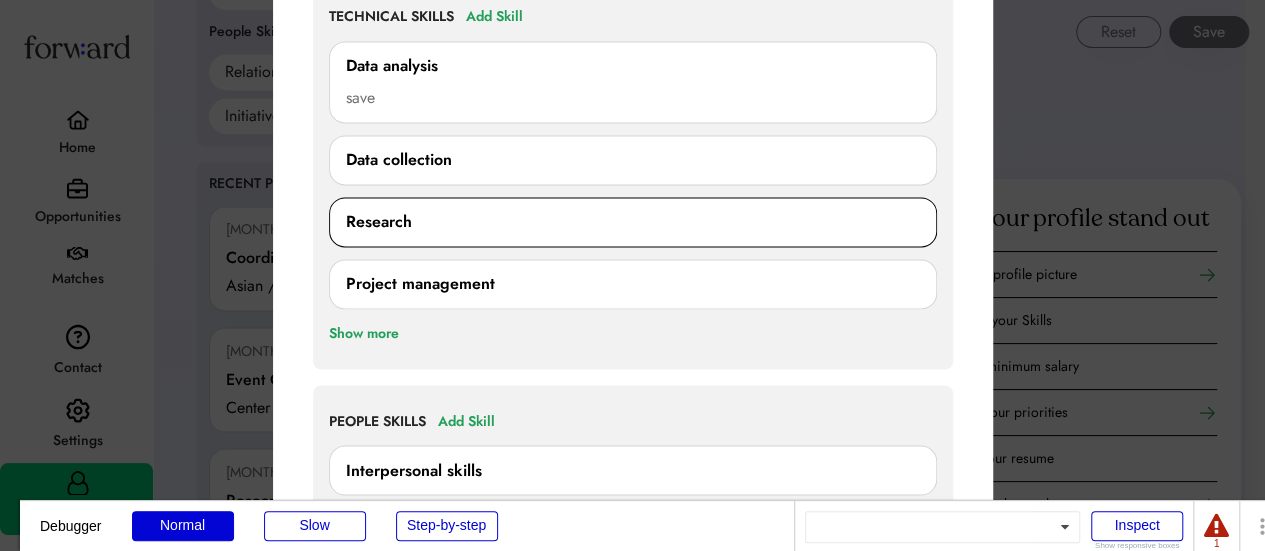 click on "Research 0/250 characters Cancel Save" at bounding box center [633, 222] 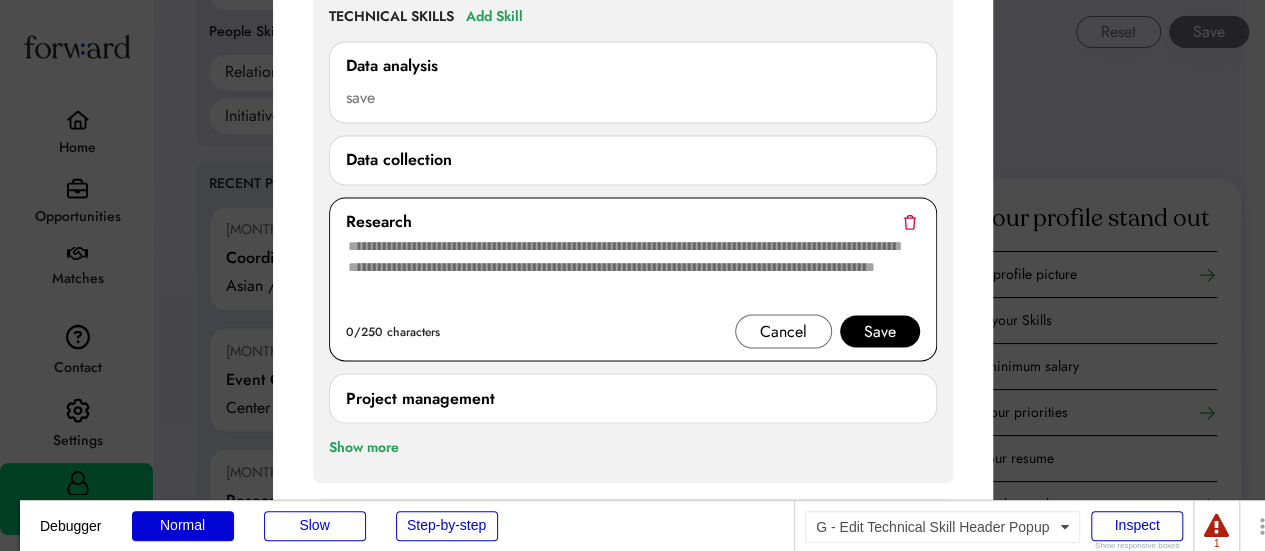 click on "Research" at bounding box center [633, 222] 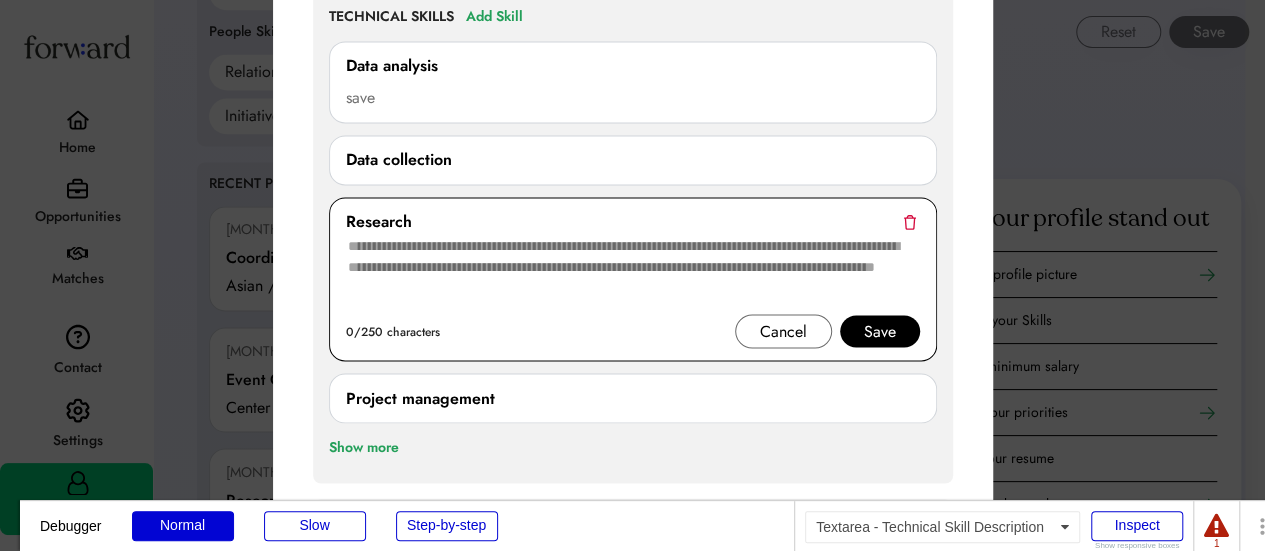 click at bounding box center (633, 274) 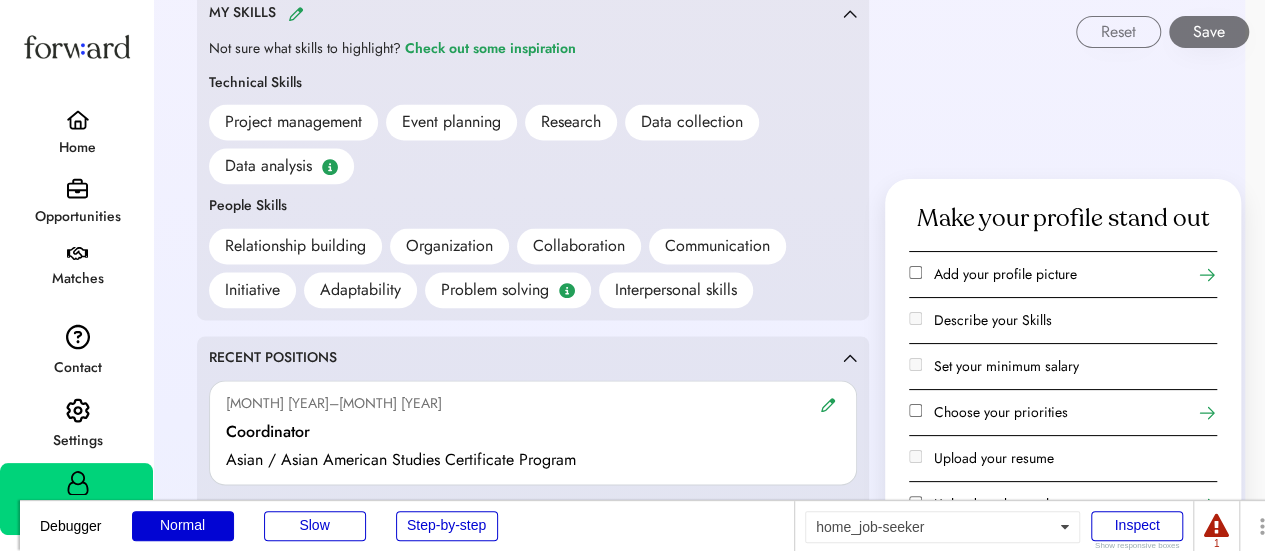 scroll, scrollTop: 1403, scrollLeft: 0, axis: vertical 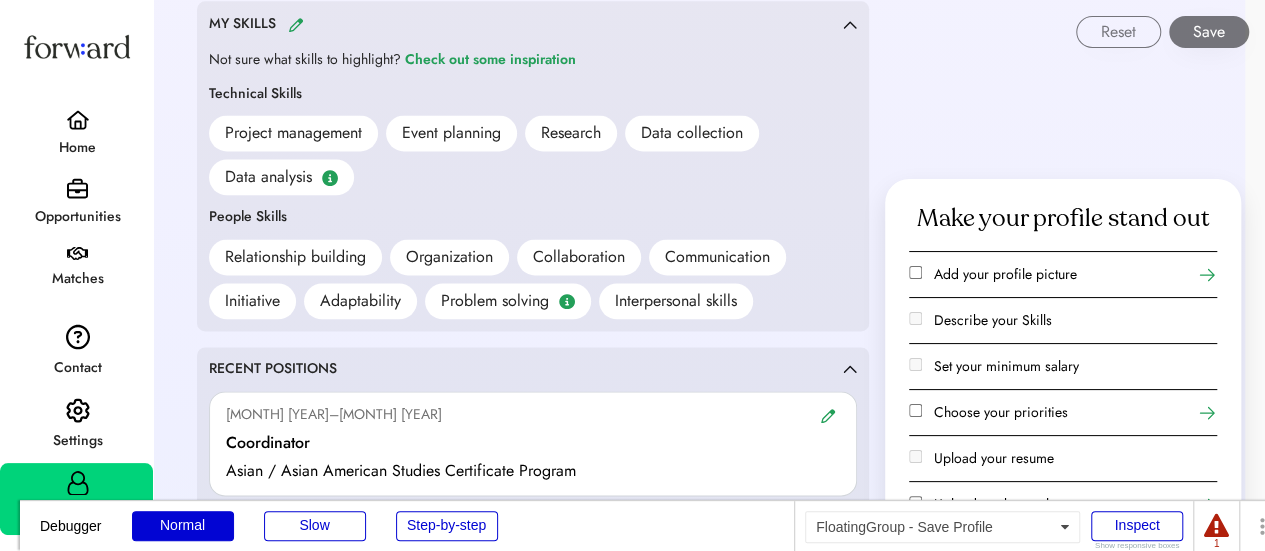 click on "Reset Save" at bounding box center (710, 24) 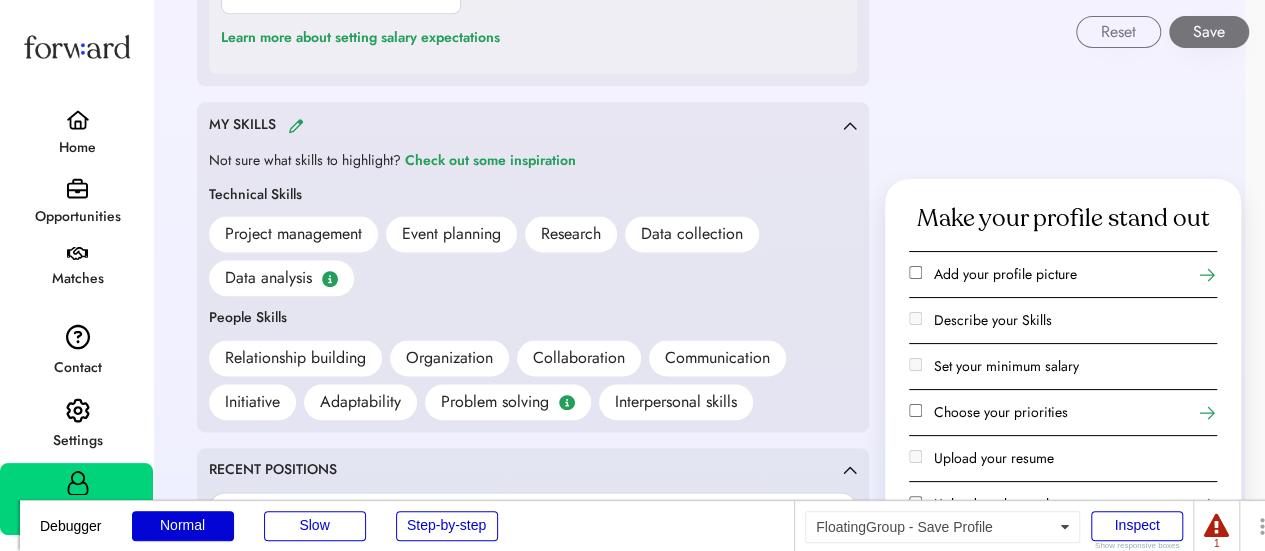 scroll, scrollTop: 1287, scrollLeft: 0, axis: vertical 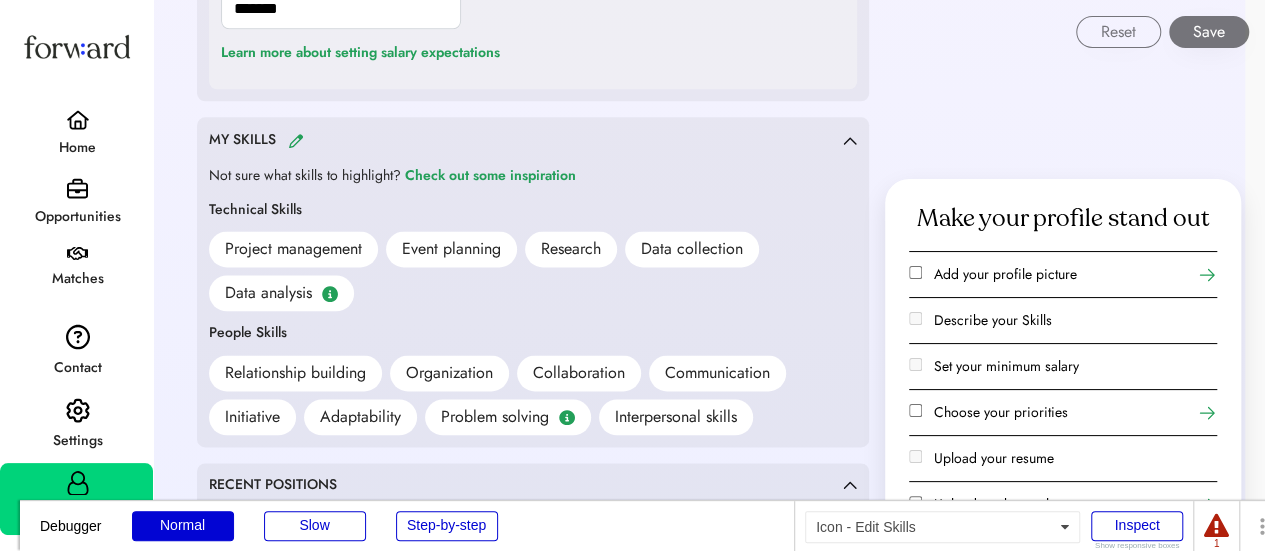 click at bounding box center [296, 140] 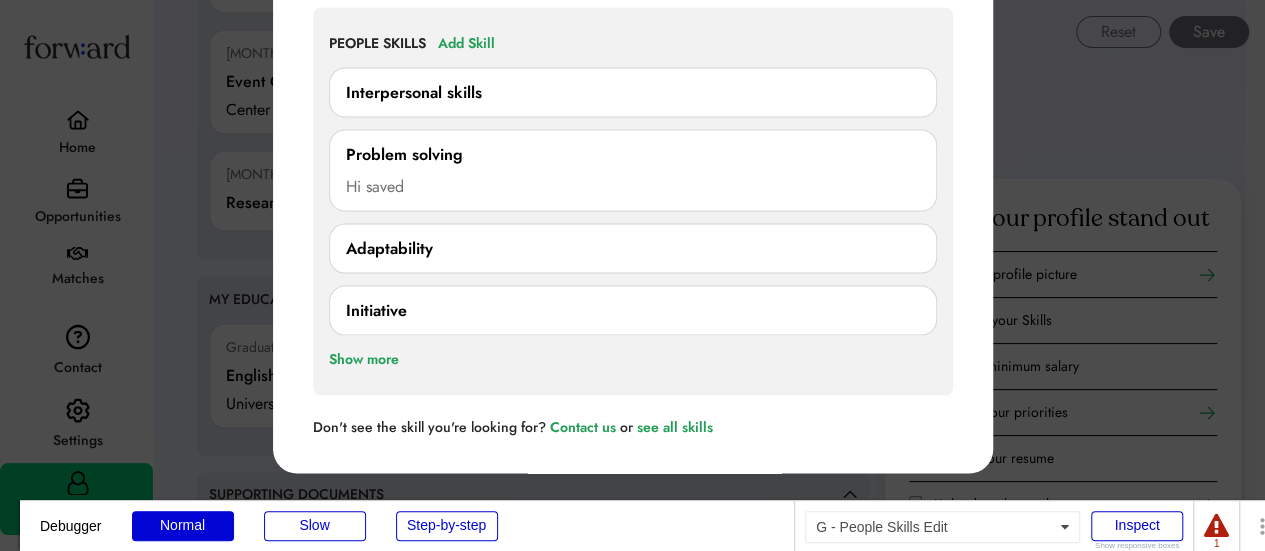 scroll, scrollTop: 1887, scrollLeft: 0, axis: vertical 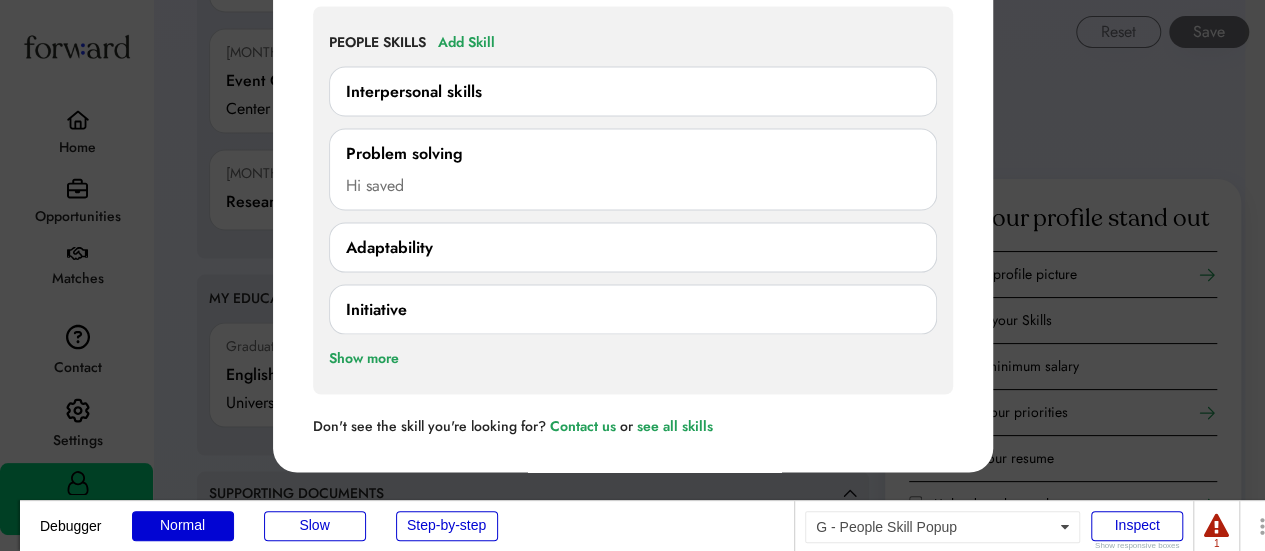 click on "Adaptability" at bounding box center [633, 247] 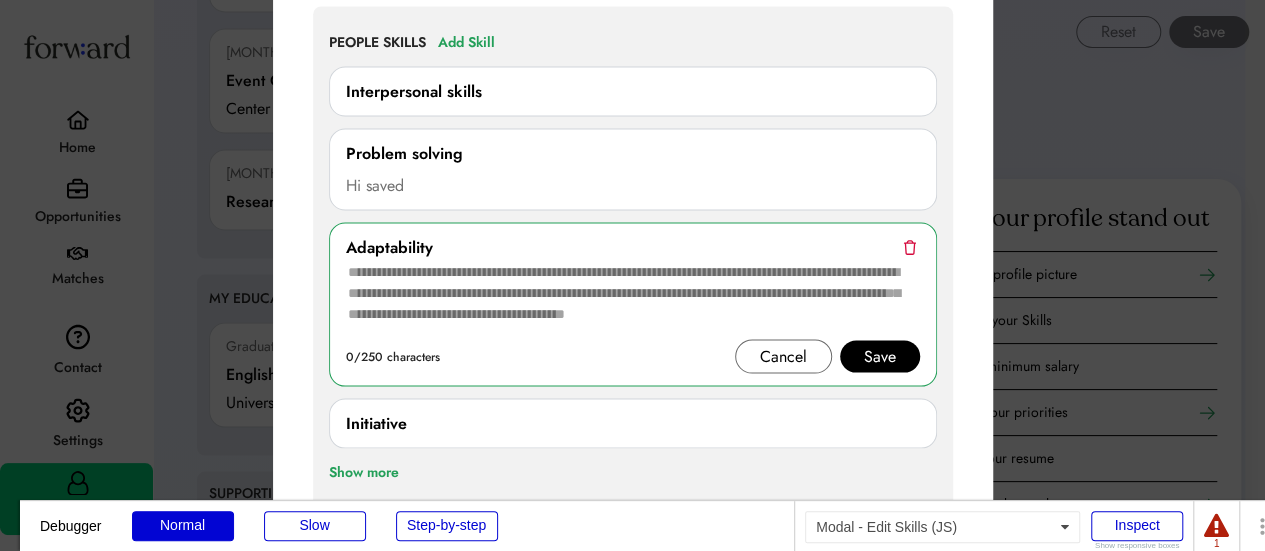 click on "Adaptability" at bounding box center [633, 247] 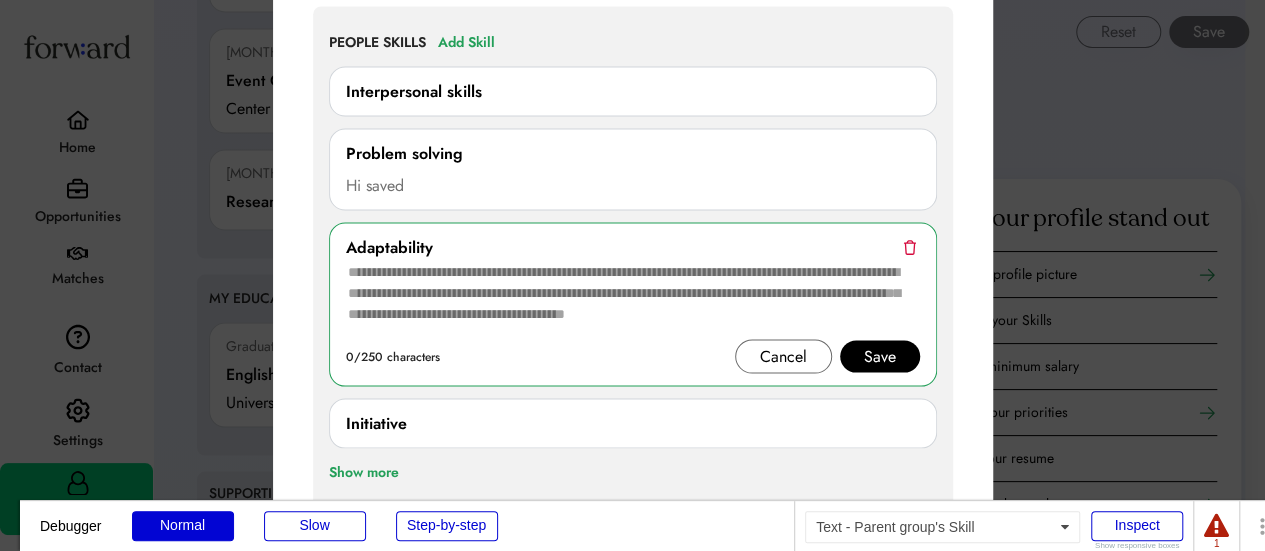 click on "Adaptability" at bounding box center [389, 247] 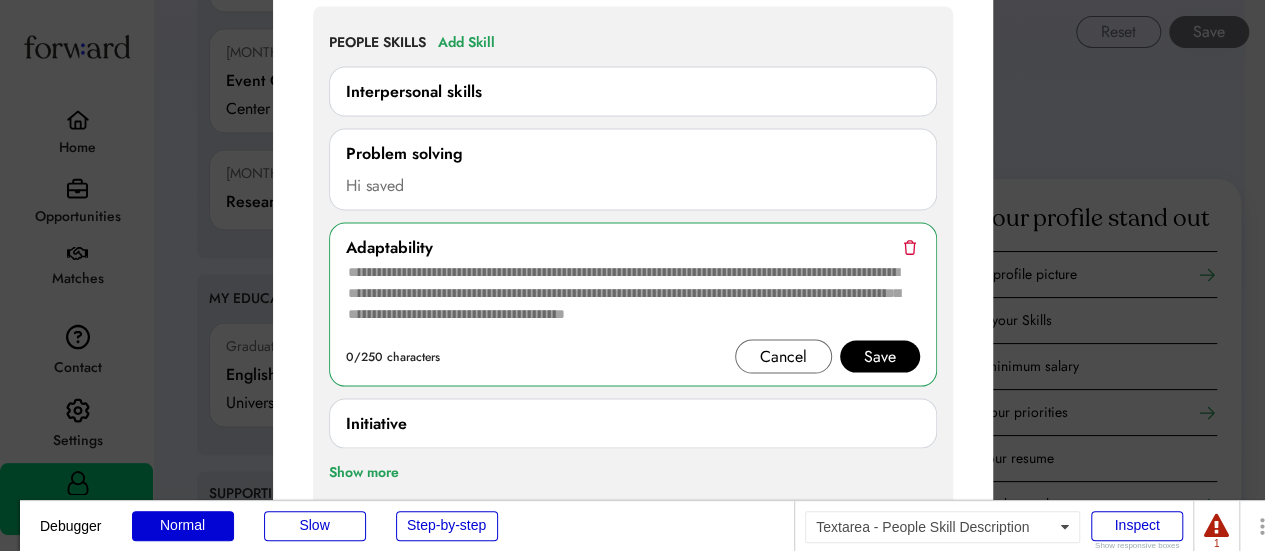 click at bounding box center [633, 299] 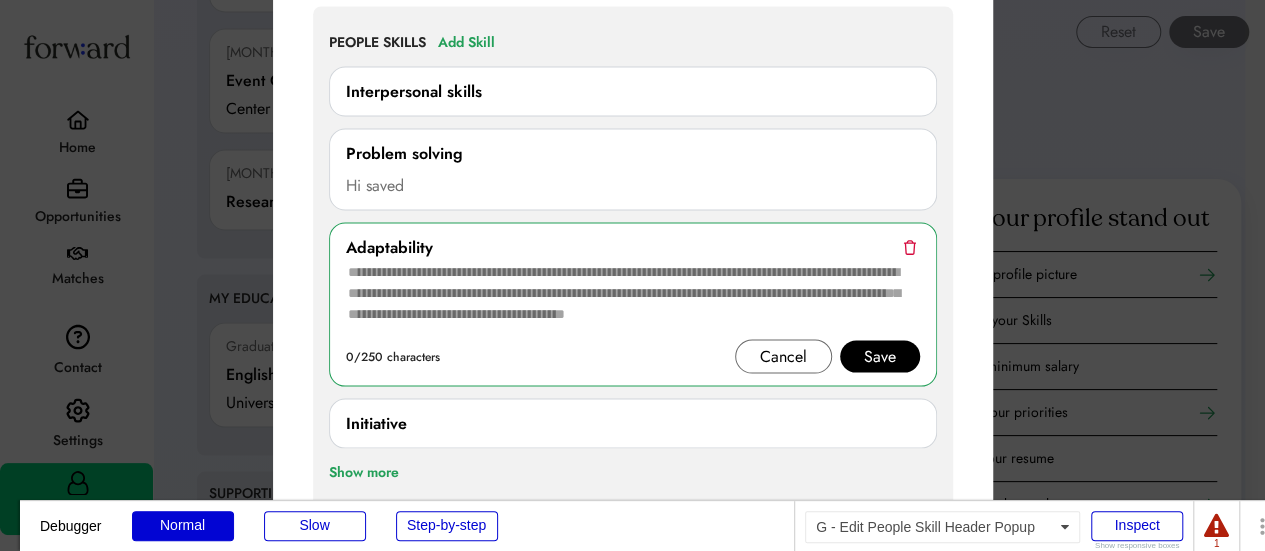 click on "Problem solving" at bounding box center (633, 153) 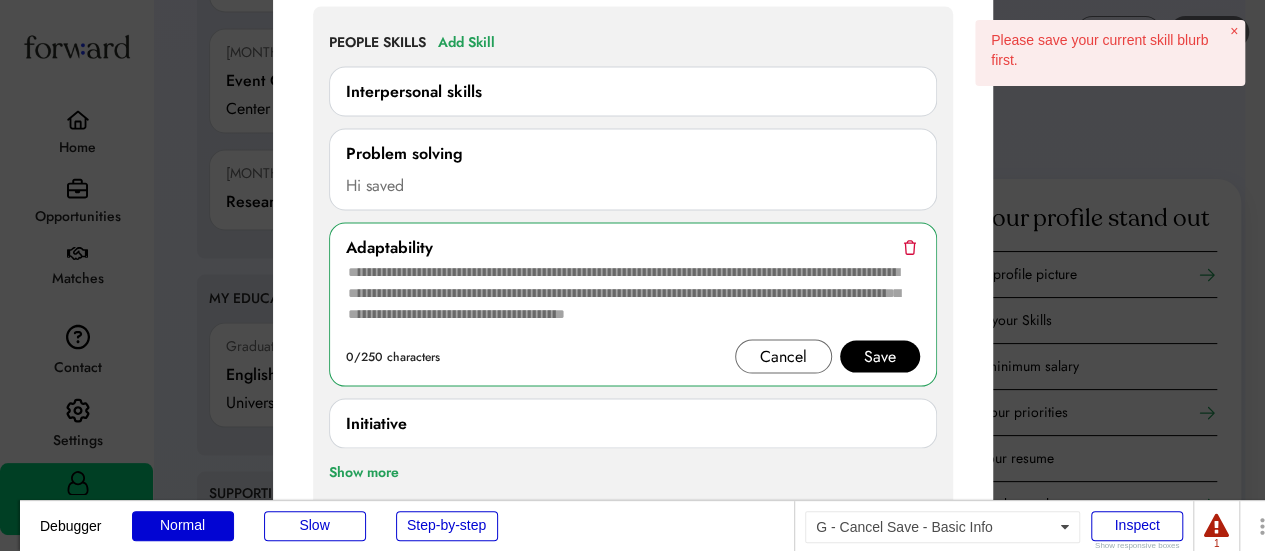 click on "Cancel" at bounding box center [783, 356] 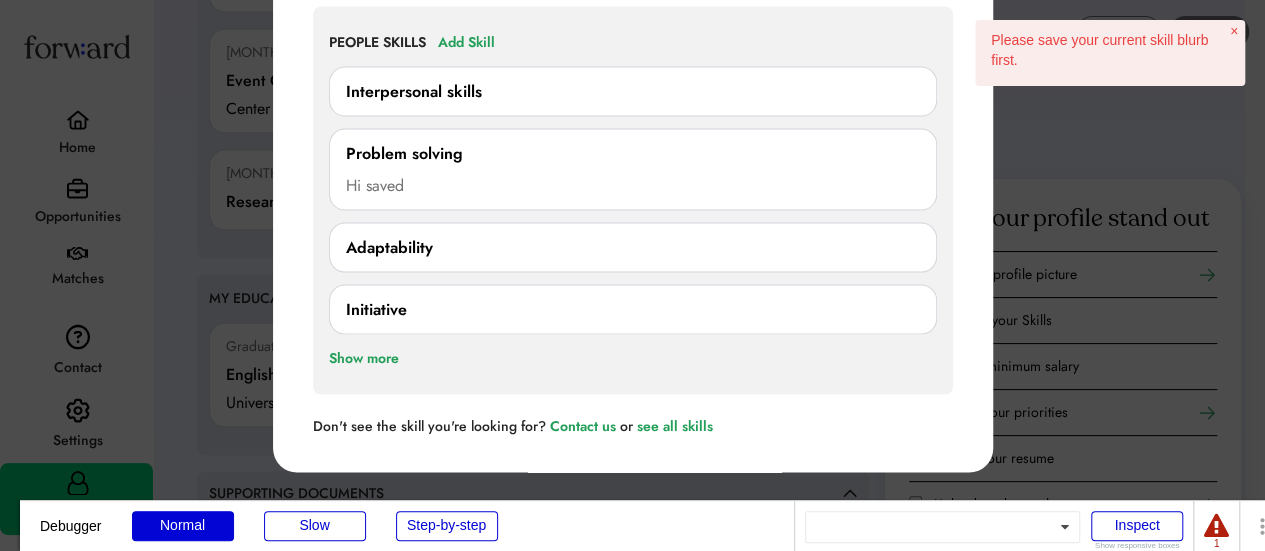 click on "Interpersonal skills" at bounding box center [633, 91] 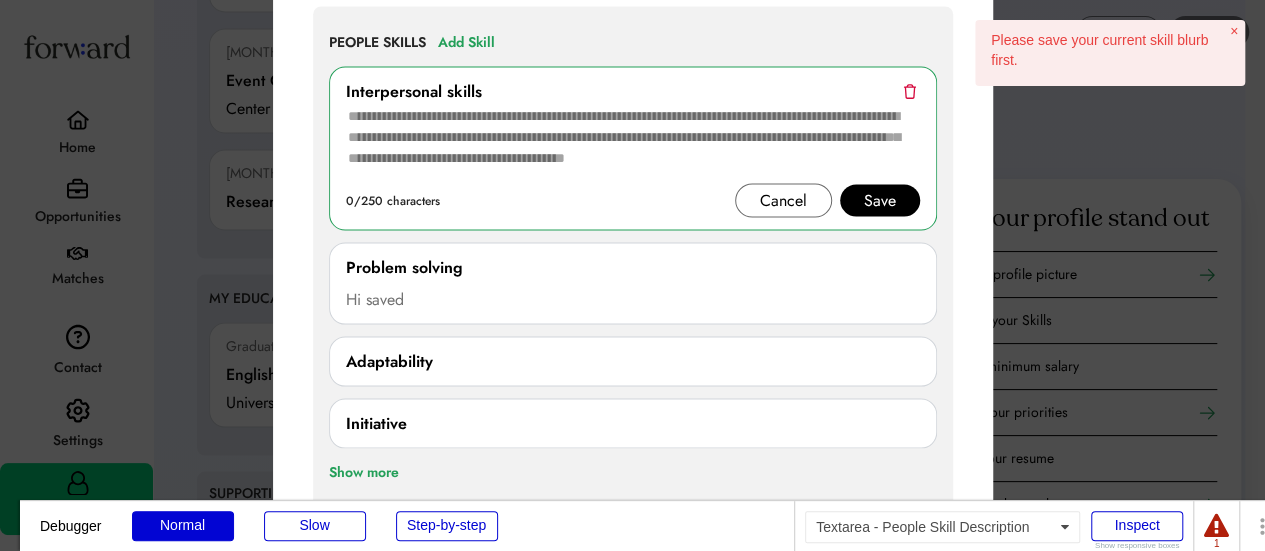 click at bounding box center (633, 143) 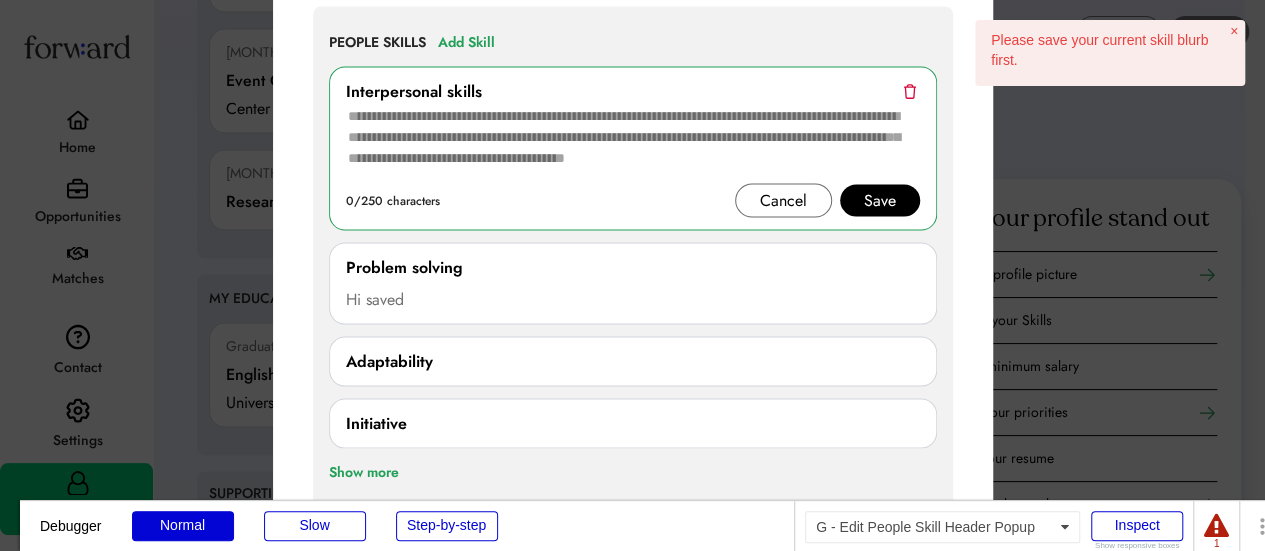 click on "Problem solving" at bounding box center (633, 267) 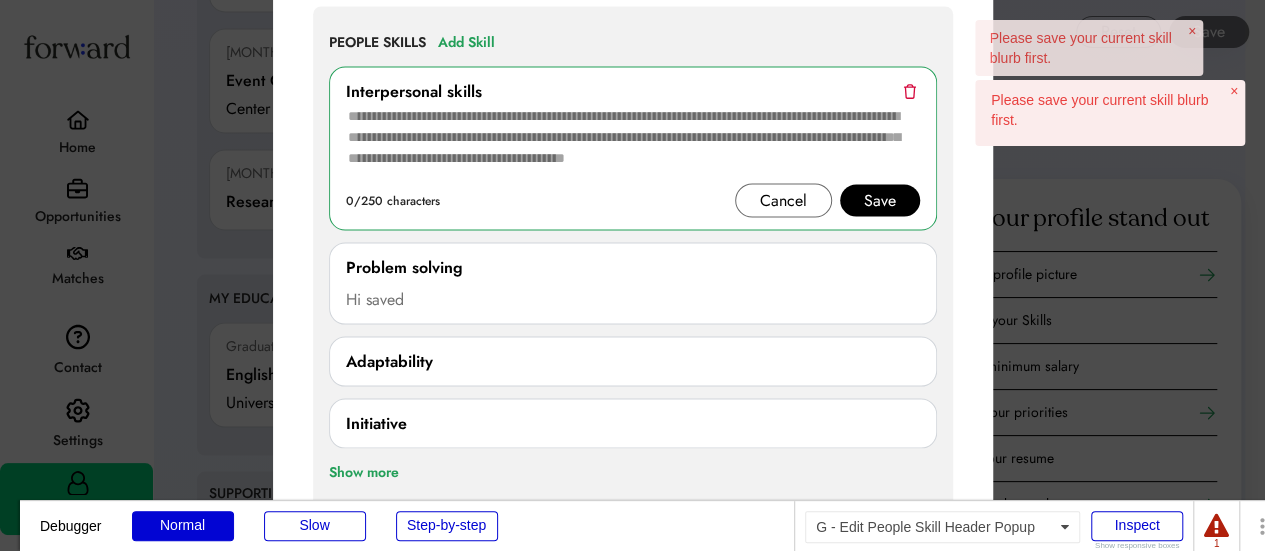 click on "Interpersonal skills" at bounding box center (633, 91) 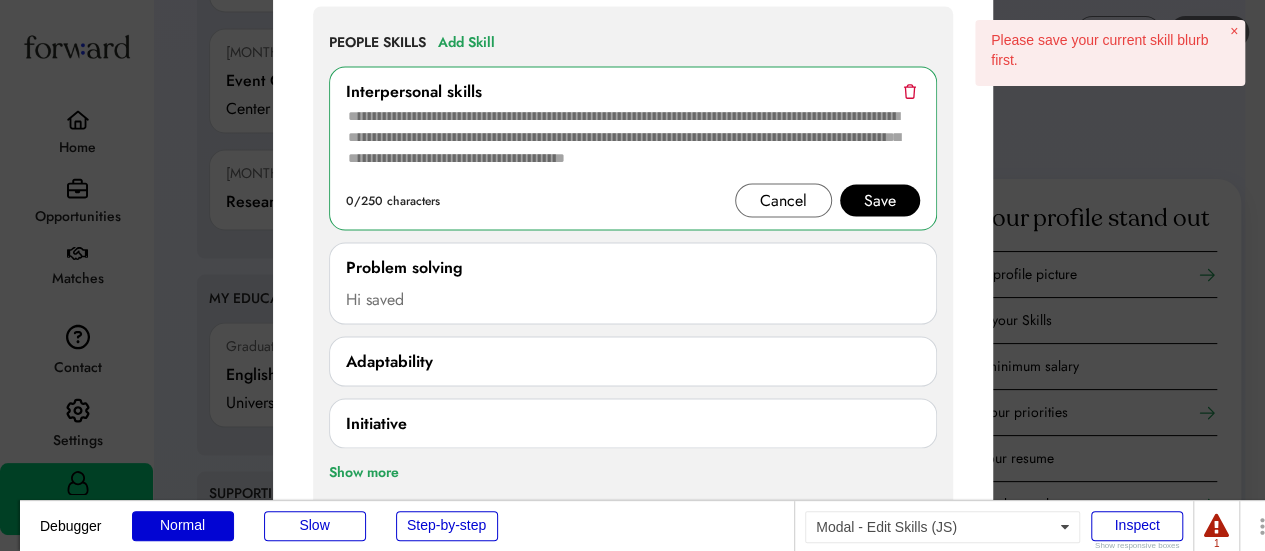 click on "Interpersonal skills" at bounding box center [633, 91] 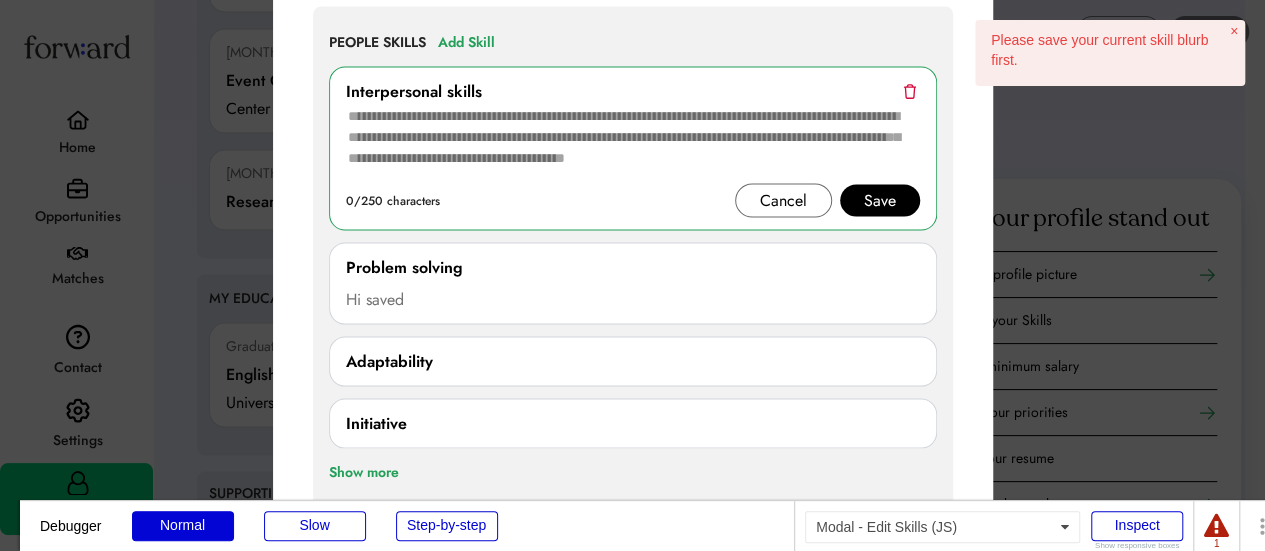 click on "Interpersonal skills" at bounding box center [633, 91] 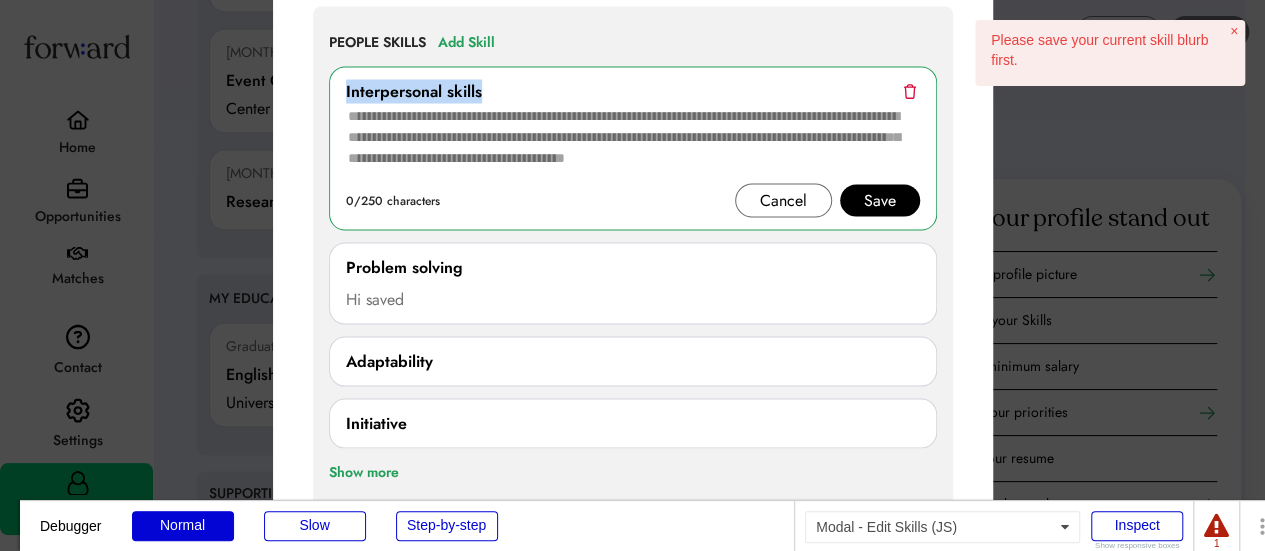 click on "Interpersonal skills" at bounding box center [633, 91] 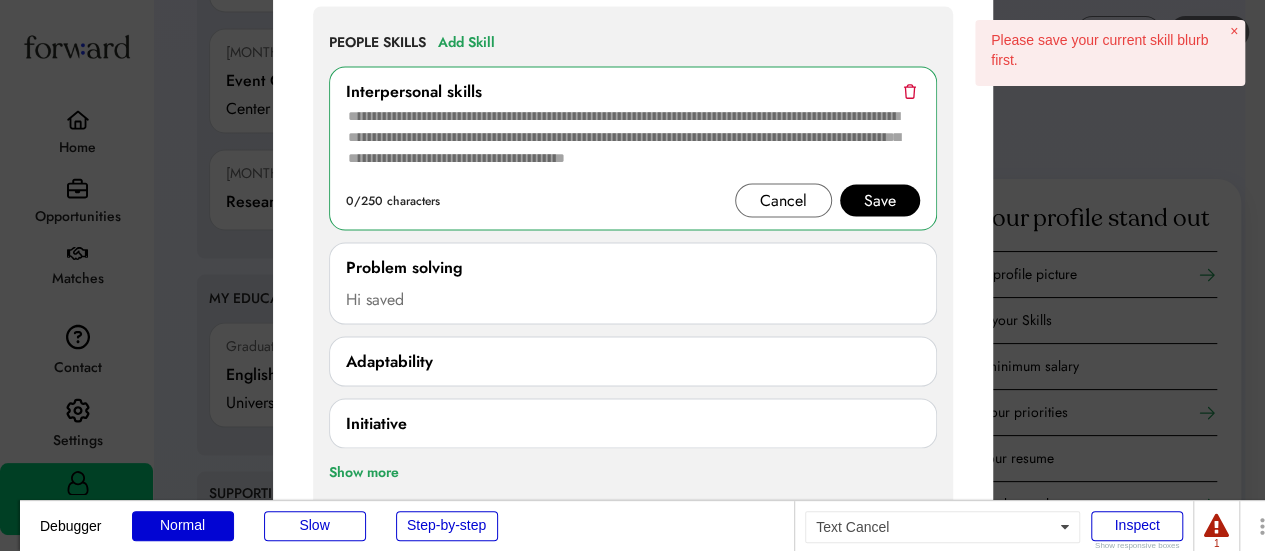 click on "Cancel" at bounding box center (783, 200) 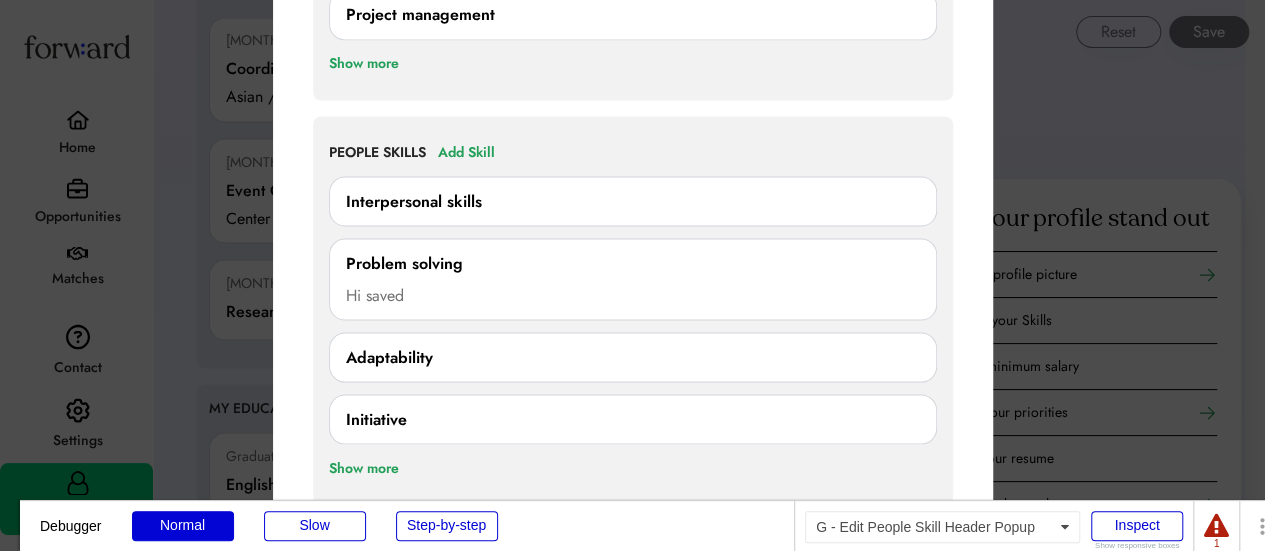 scroll, scrollTop: 1775, scrollLeft: 0, axis: vertical 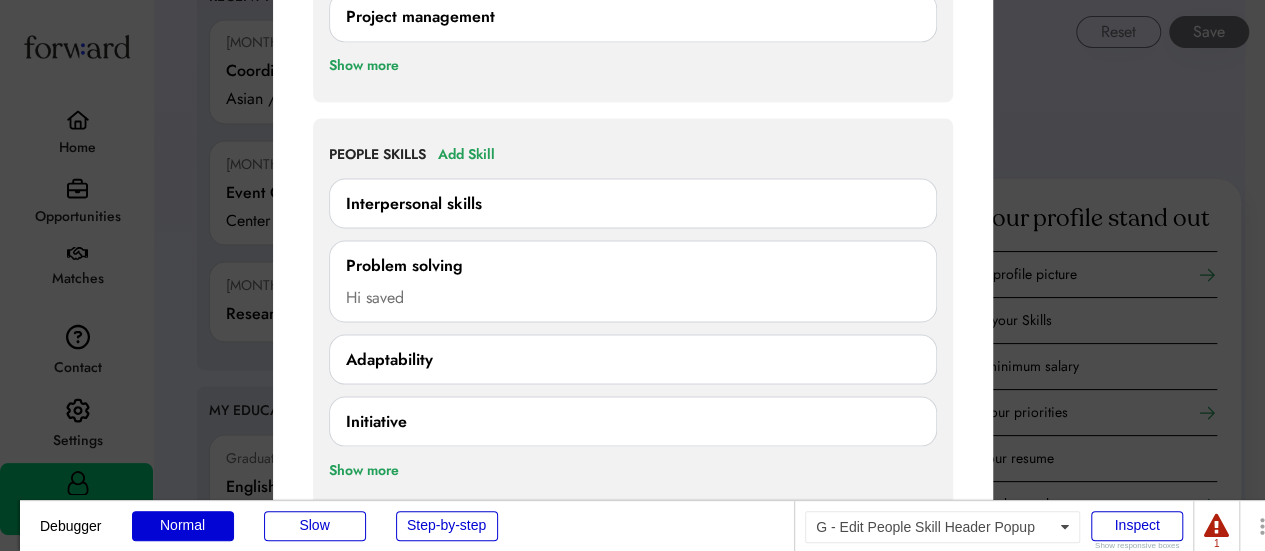 click on "Problem solving" at bounding box center [633, 265] 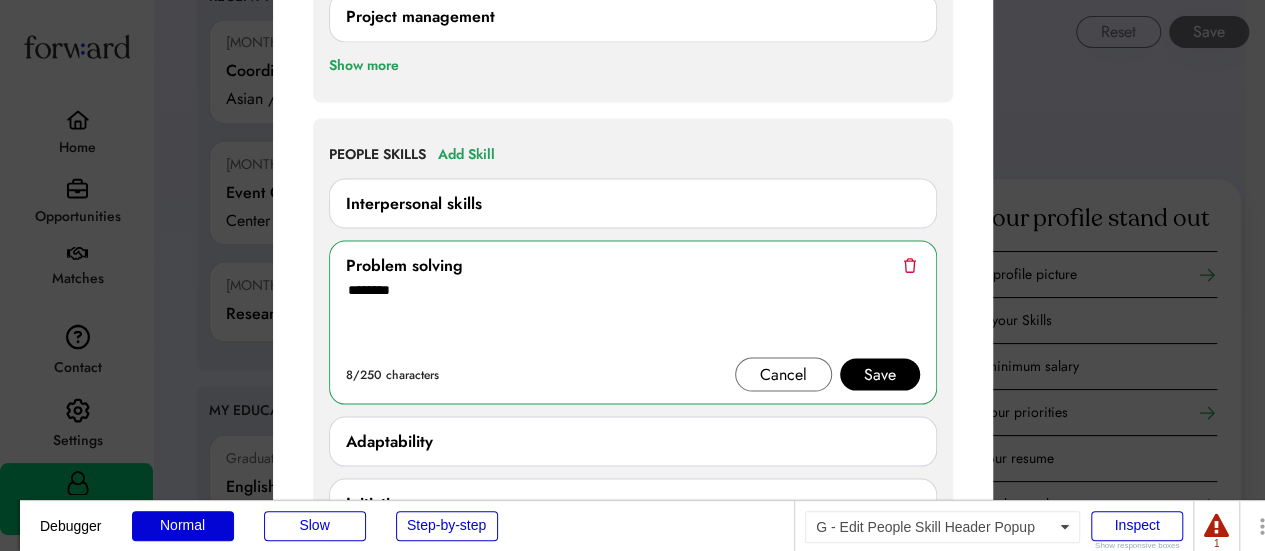 click on "Problem solving" at bounding box center [633, 265] 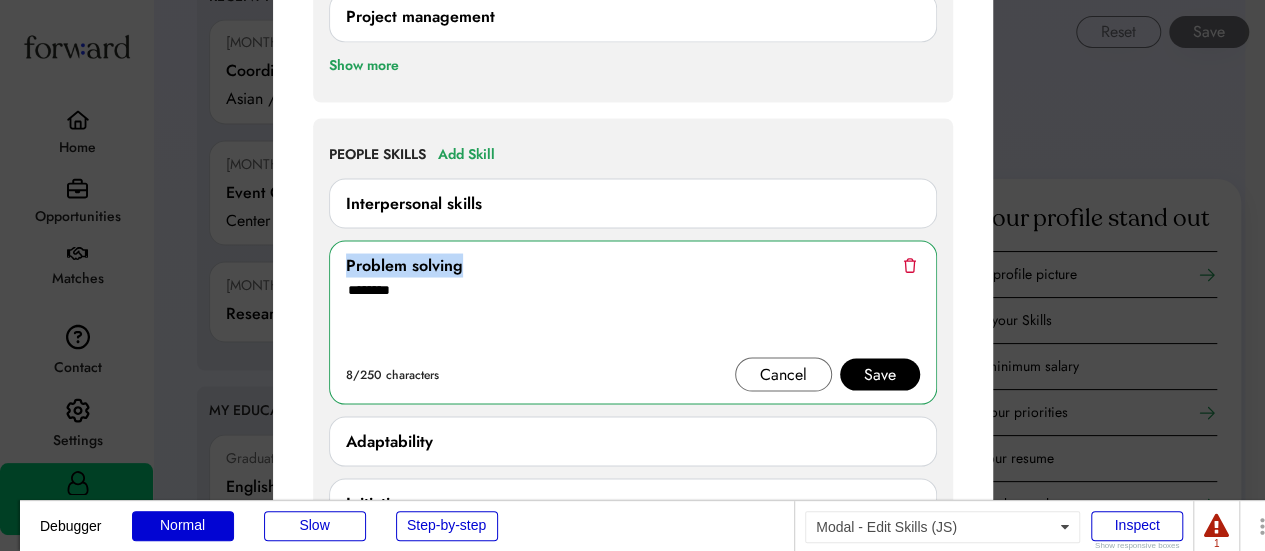 click on "Problem solving" at bounding box center (633, 265) 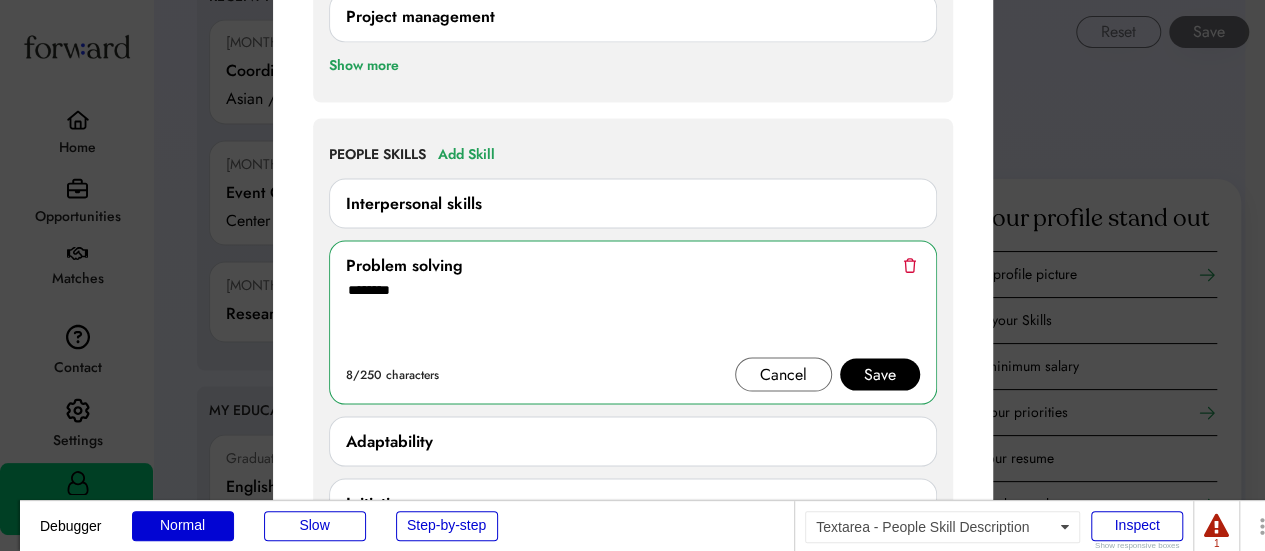click on "********" at bounding box center [633, 317] 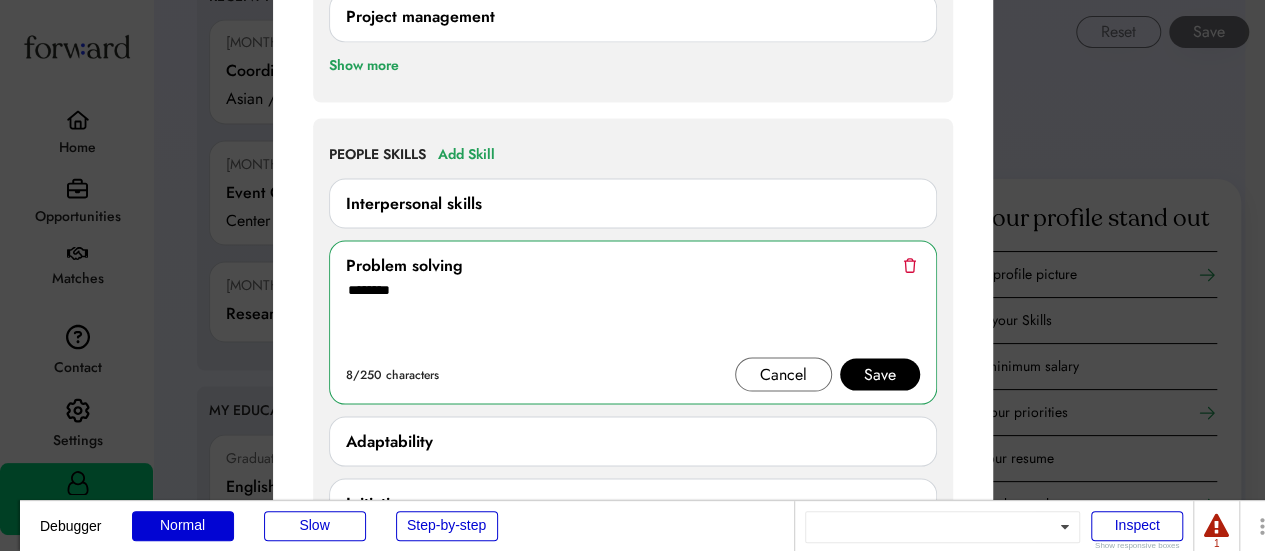 click on "Interpersonal skills 0/250 characters Cancel Save" at bounding box center [633, 203] 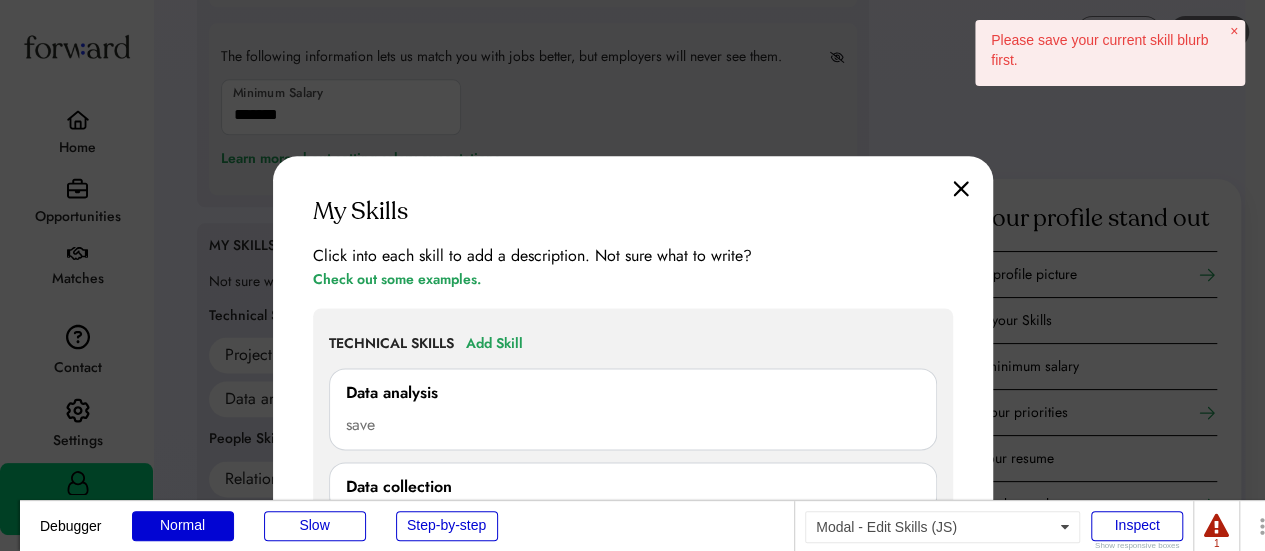 scroll, scrollTop: 1182, scrollLeft: 0, axis: vertical 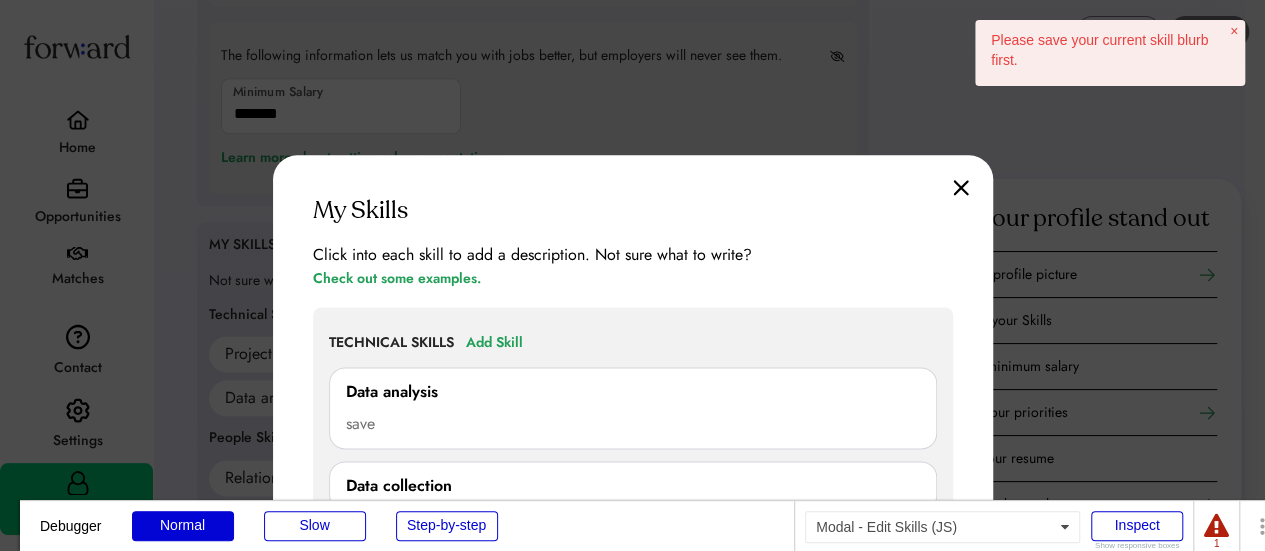 click on "My Skills Click into each skill to add a description. Not sure what to write? Check out some examples. TECHNICAL SKILLS Add Skill Data analysis save Data collection 0/250 characters Cancel Save Research 0/250 characters Cancel Save Project management 0/250 characters Cancel Save Show more PEOPLE SKILLS Add Skill Interpersonal skills 0/250 characters Cancel Save Problem solving Hi saved ******** 8/250 characters Cancel Save Adaptability 0/250 characters Cancel Save Initiative 0/250 characters Cancel Save Show more Don't see the skill you're looking for?  Contact us or see all skills" at bounding box center (633, 707) 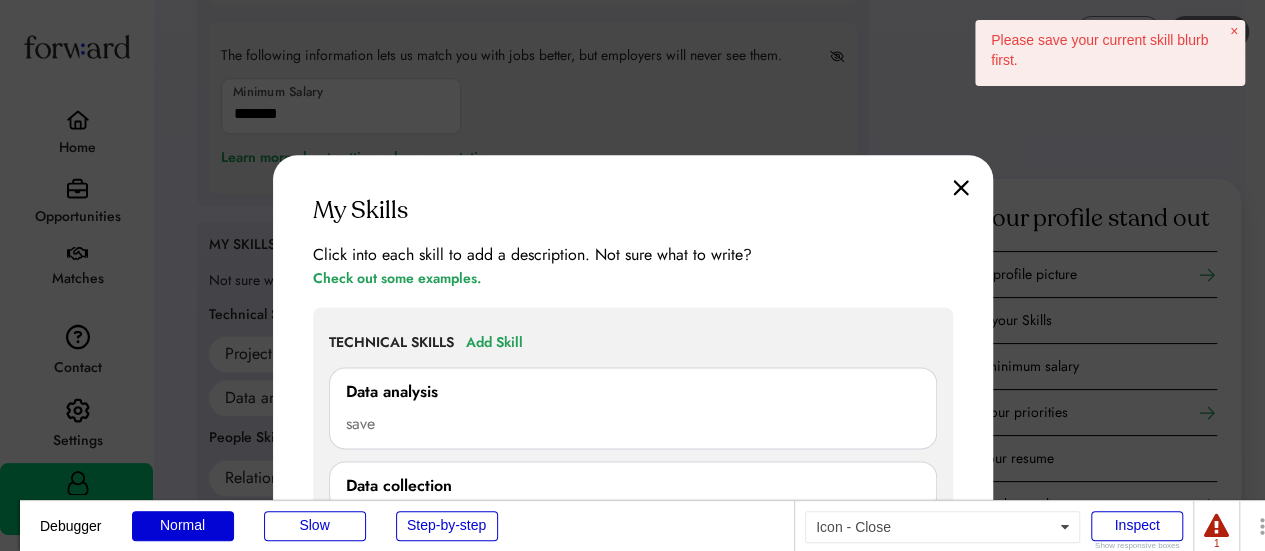 click at bounding box center (961, 187) 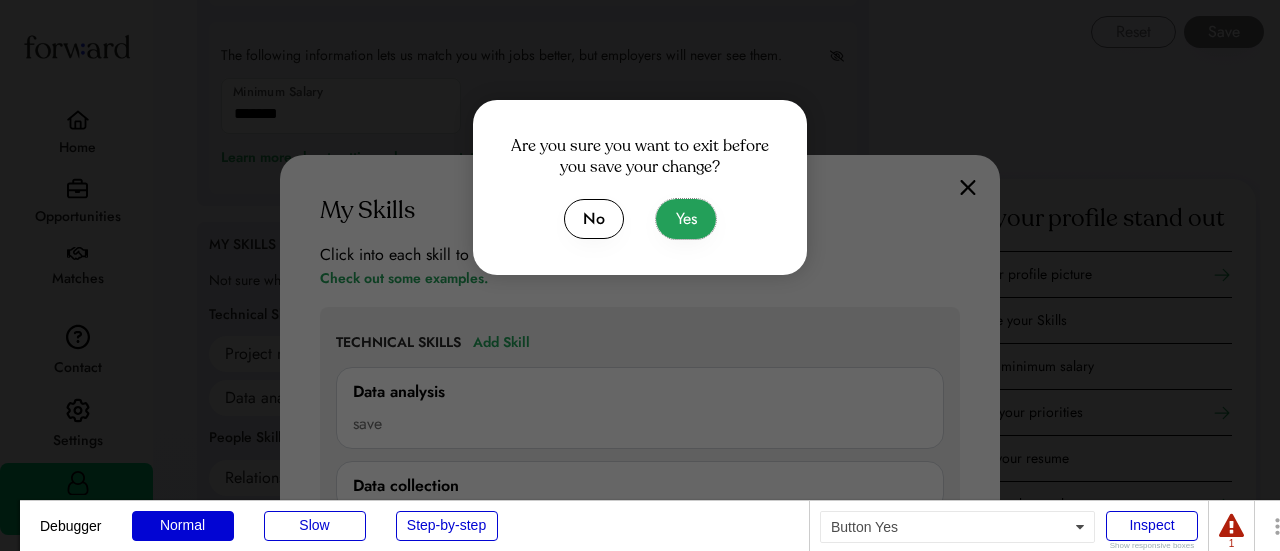 click on "Yes" at bounding box center [686, 219] 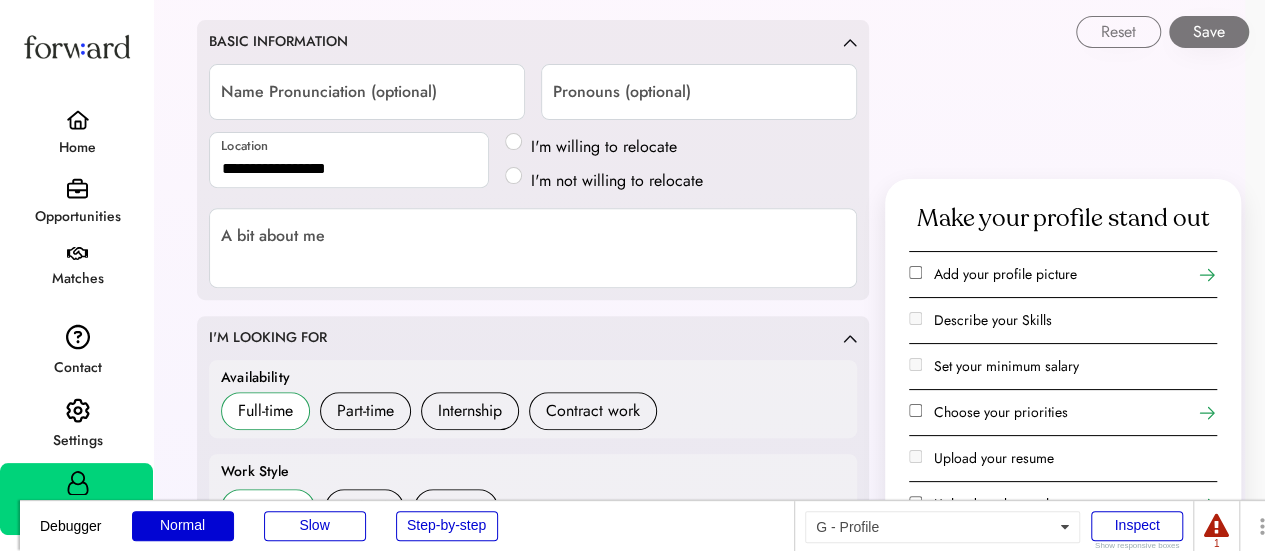 scroll, scrollTop: 0, scrollLeft: 0, axis: both 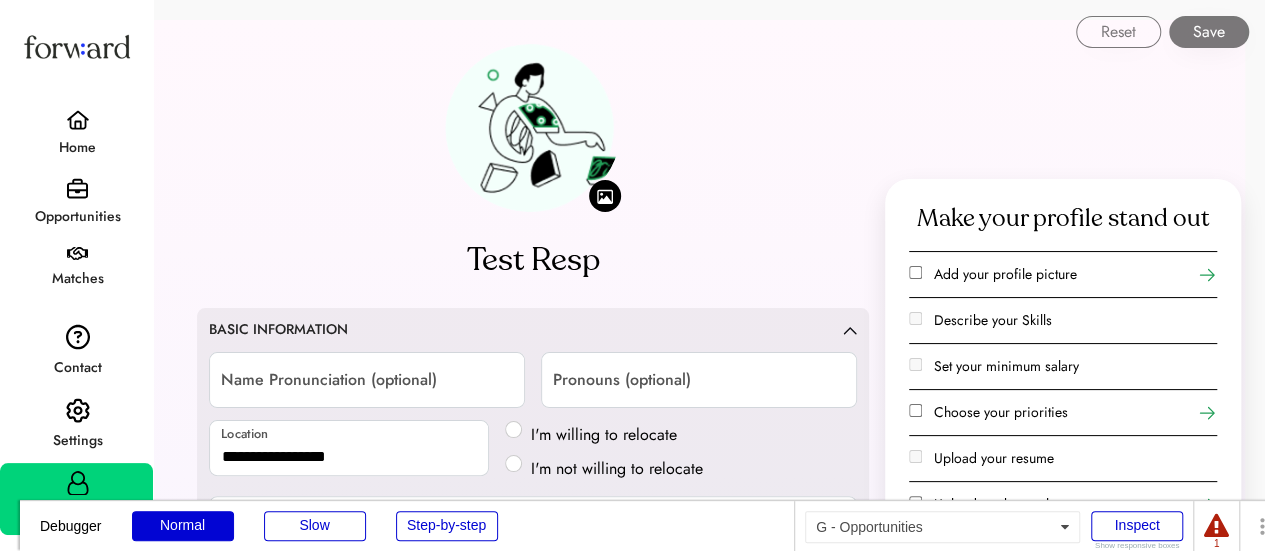 click on "Opportunities" at bounding box center [76, 204] 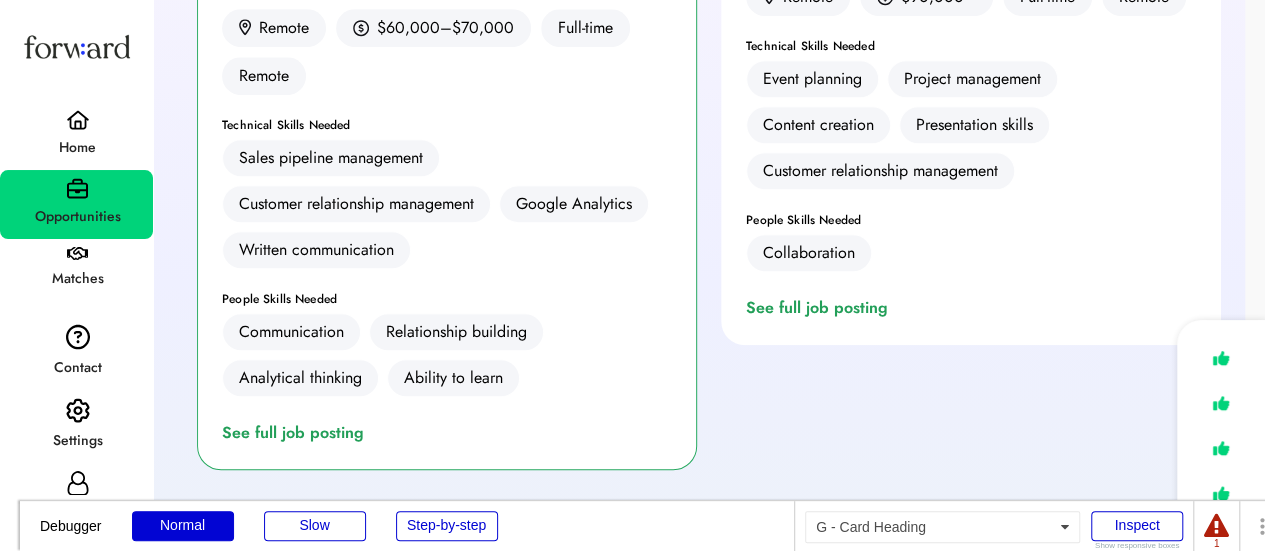 scroll, scrollTop: 538, scrollLeft: 0, axis: vertical 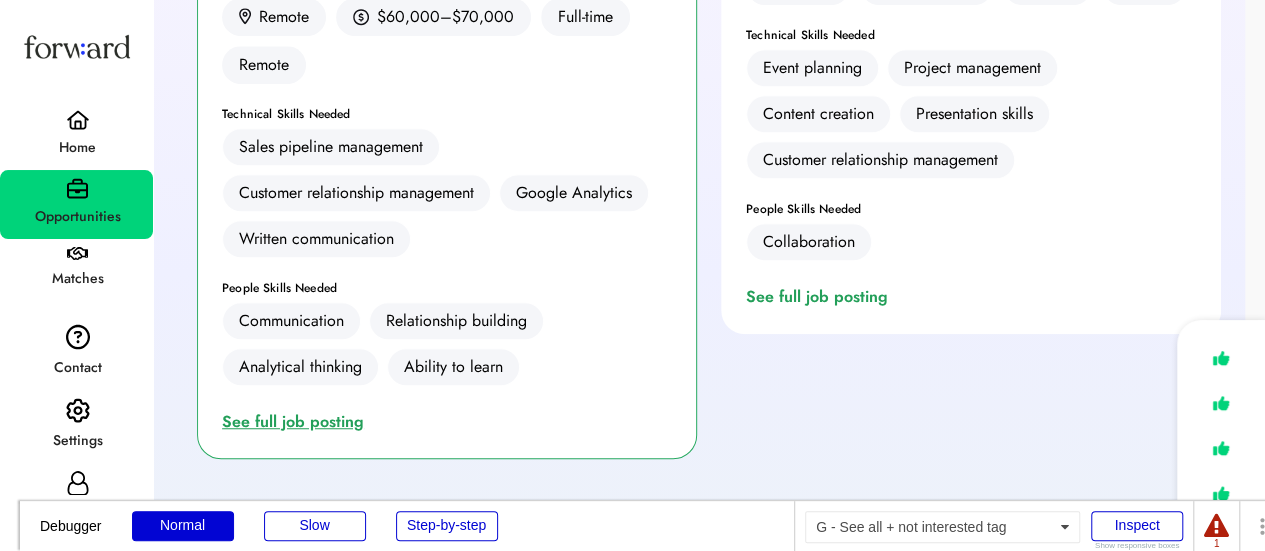 click on "See full job posting" at bounding box center (297, 422) 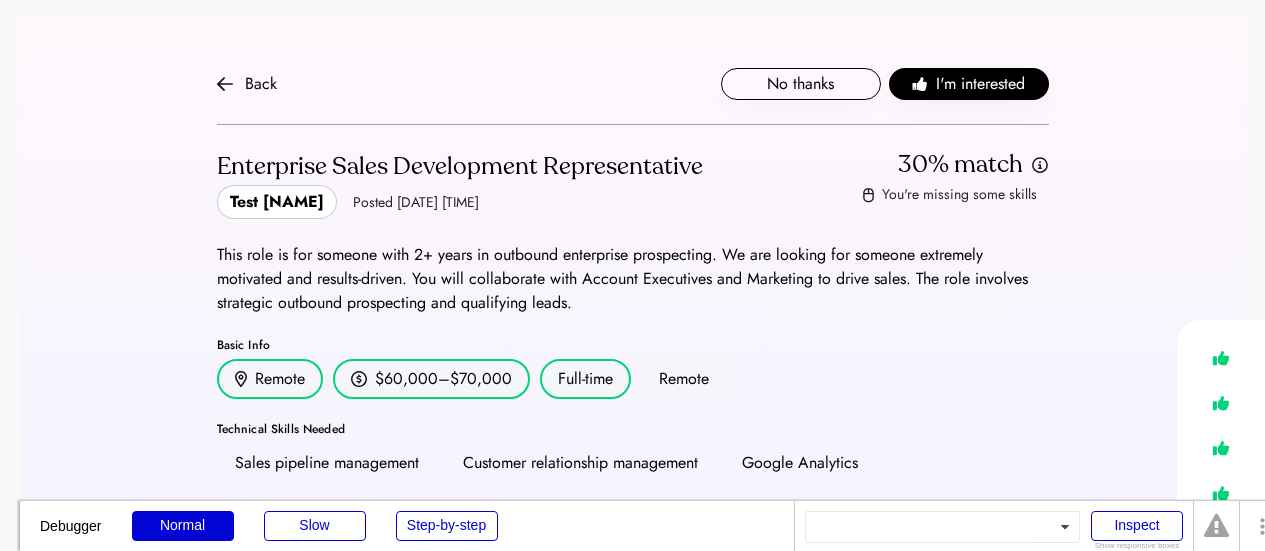scroll, scrollTop: 0, scrollLeft: 0, axis: both 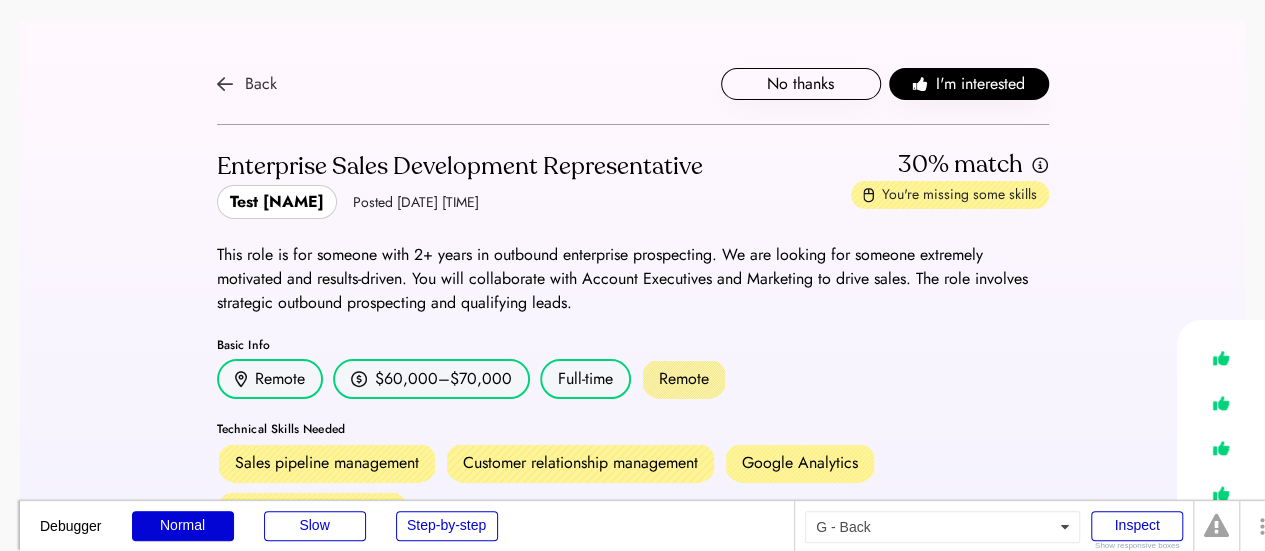 click on "Back" at bounding box center (247, 84) 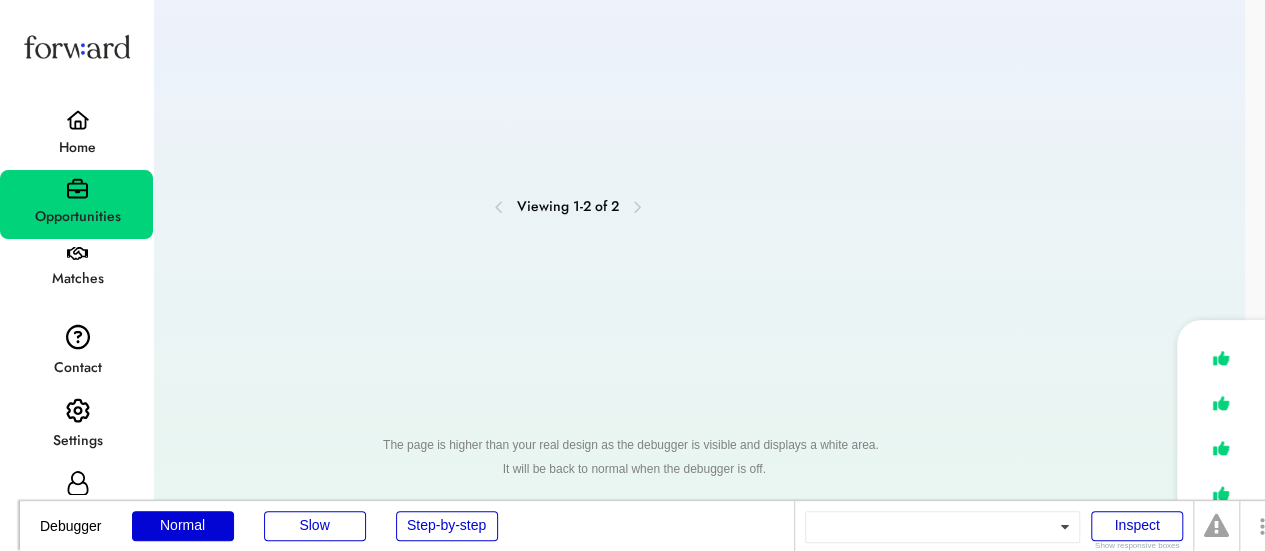 scroll, scrollTop: 0, scrollLeft: 0, axis: both 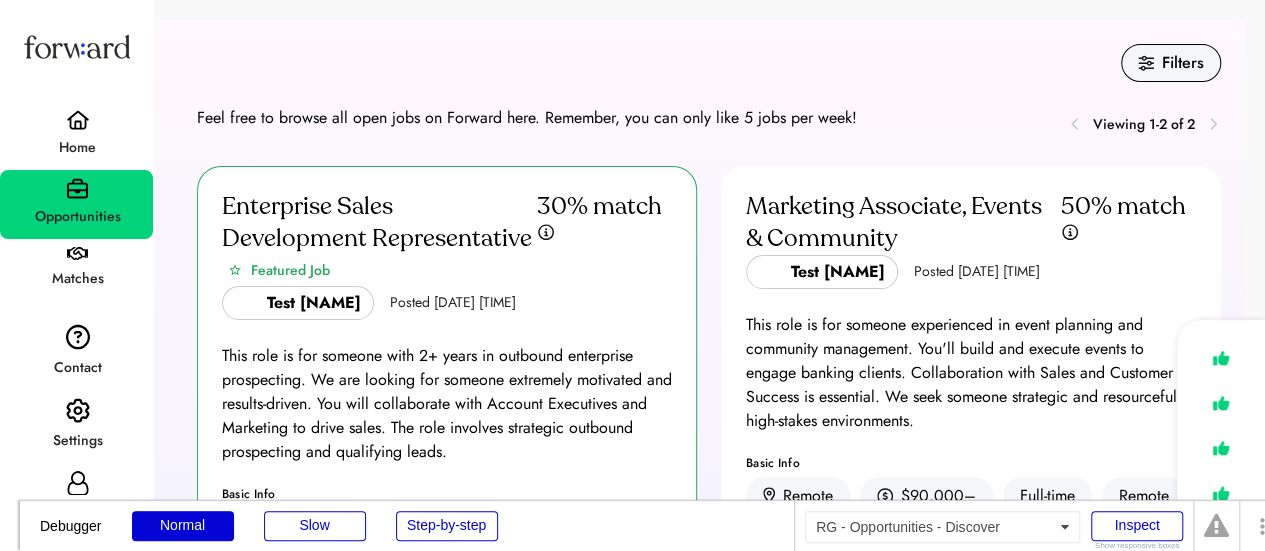 click on "Marketing Associate, Events & Community Test [LAST] Posted [DATE] [TIME] 50% match This role is for someone experienced in event planning and community management. You'll build and execute events to engage banking clients. Collaboration with Sales and Customer Success is essential. We seek someone strategic and resourceful in high-stakes environments. Basic Info Remote $[NUMBER]– Full-time Remote Technical Skills Needed Event planning Project management Content creation Presentation skills Customer relationship management People Skills Needed Collaboration See full job posting" at bounding box center (959, 567) 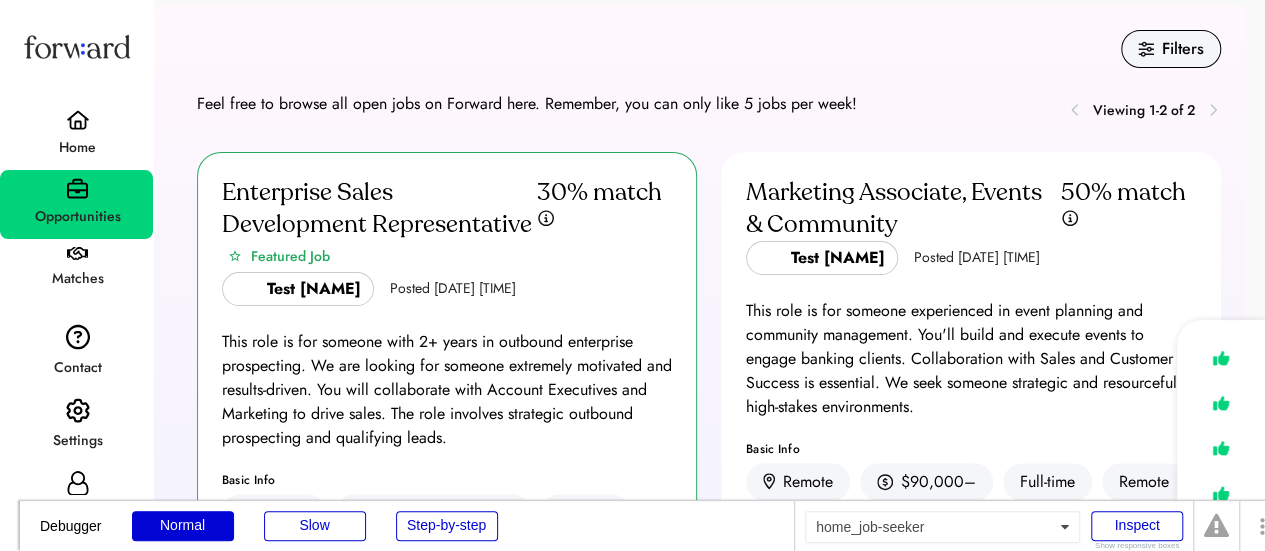 scroll, scrollTop: 0, scrollLeft: 0, axis: both 